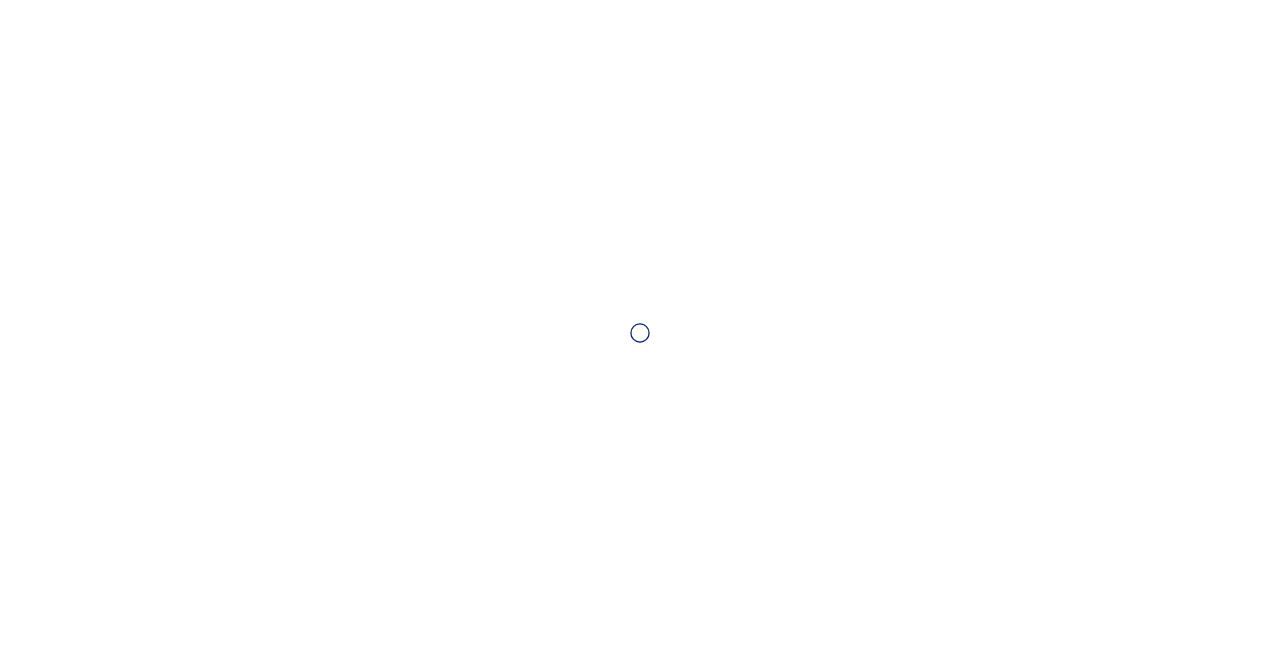 scroll, scrollTop: 0, scrollLeft: 0, axis: both 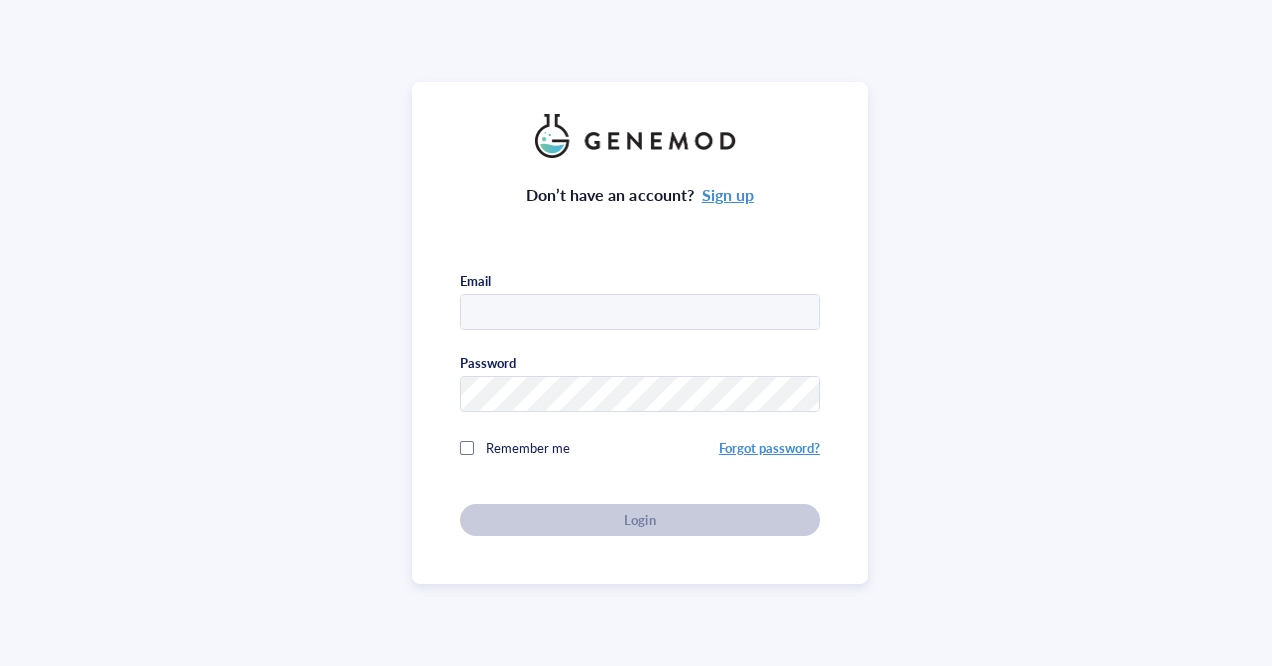 type on "[USERNAME]@[DOMAIN].com" 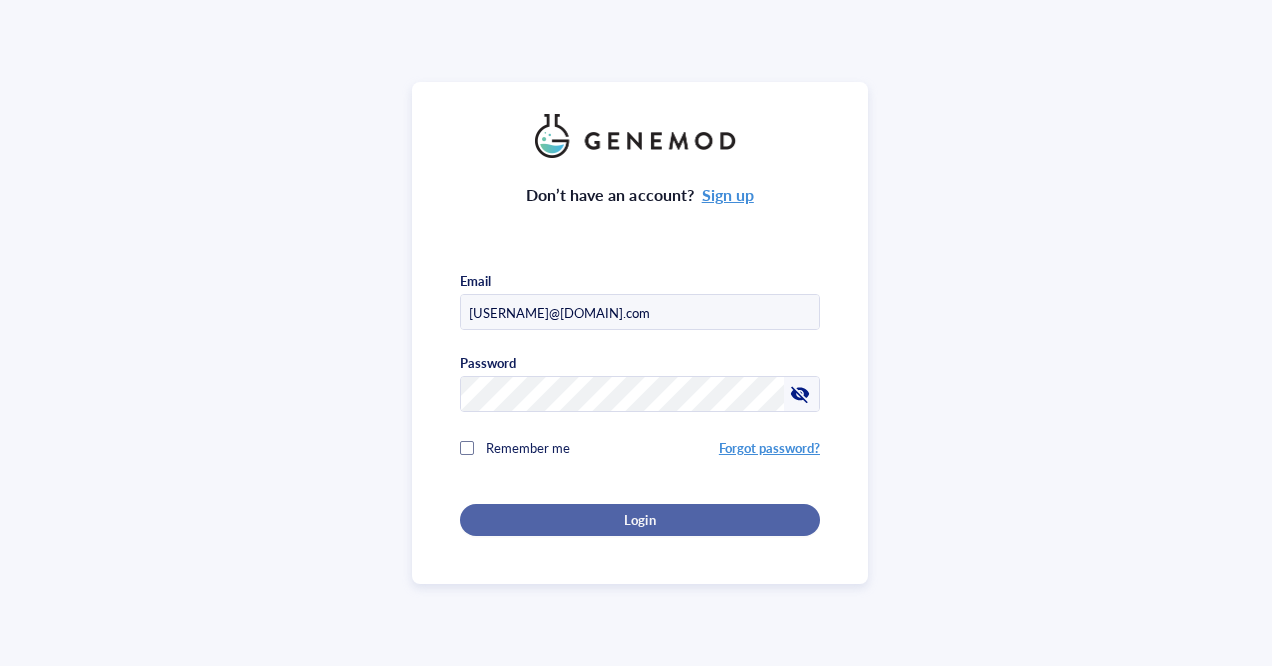 click on "Login" at bounding box center [640, 520] 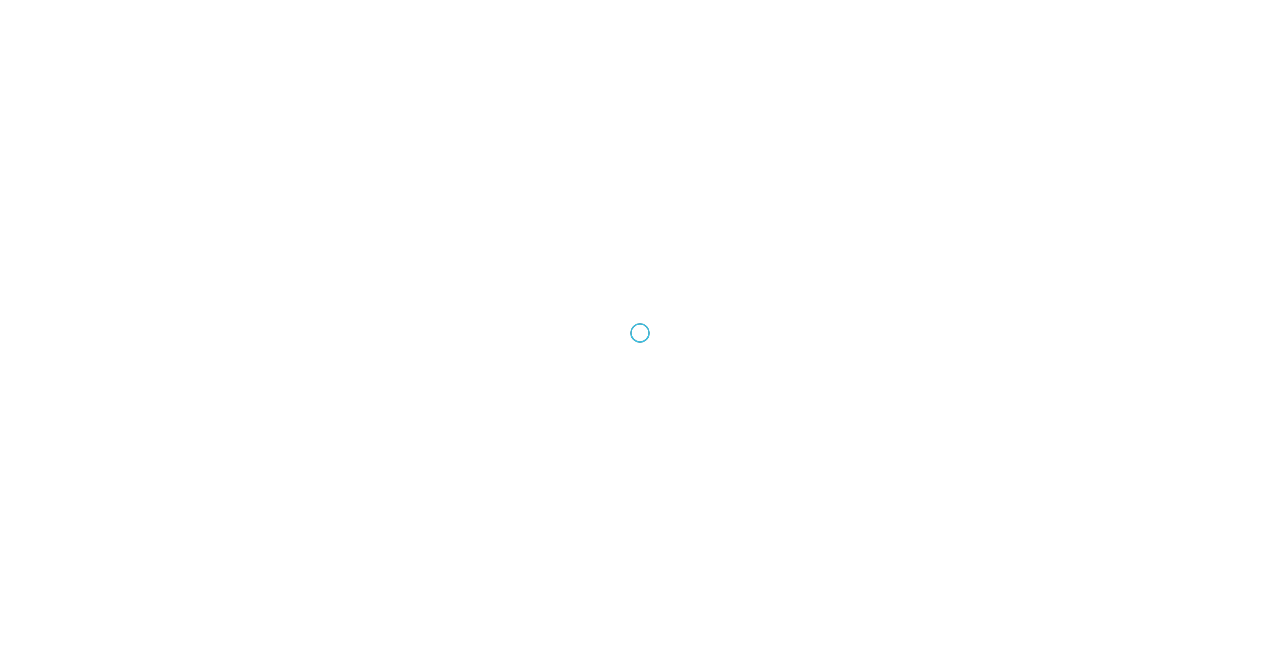 scroll, scrollTop: 0, scrollLeft: 0, axis: both 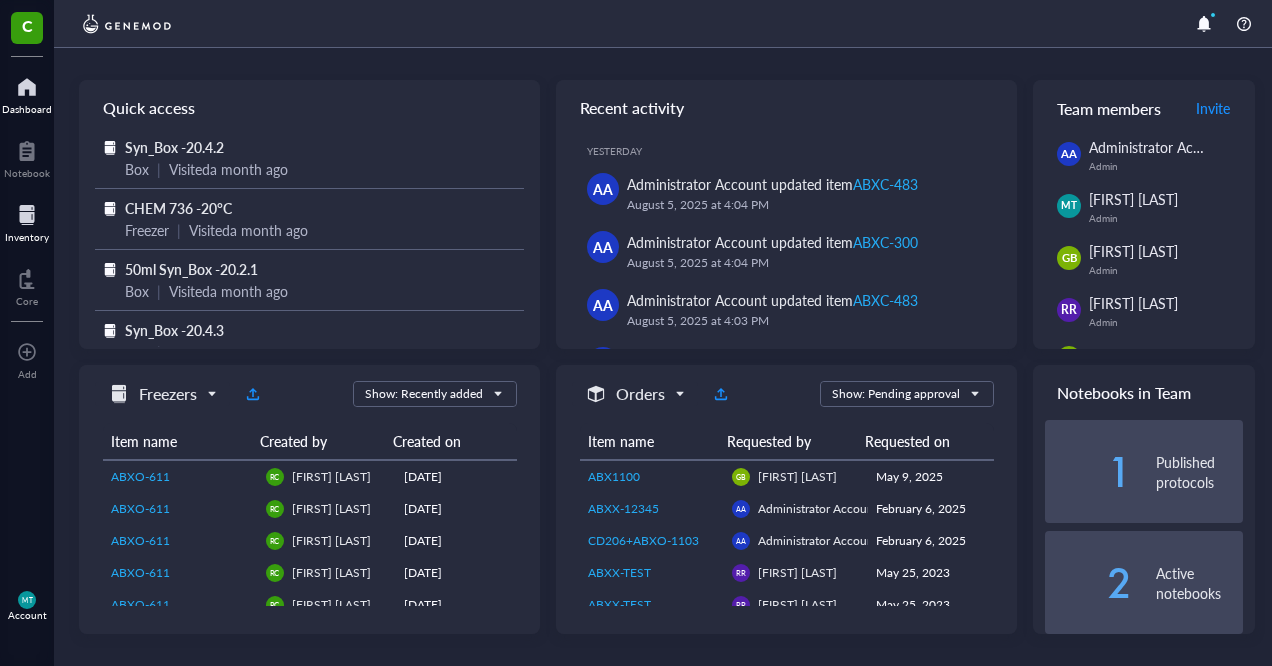 click at bounding box center (27, 215) 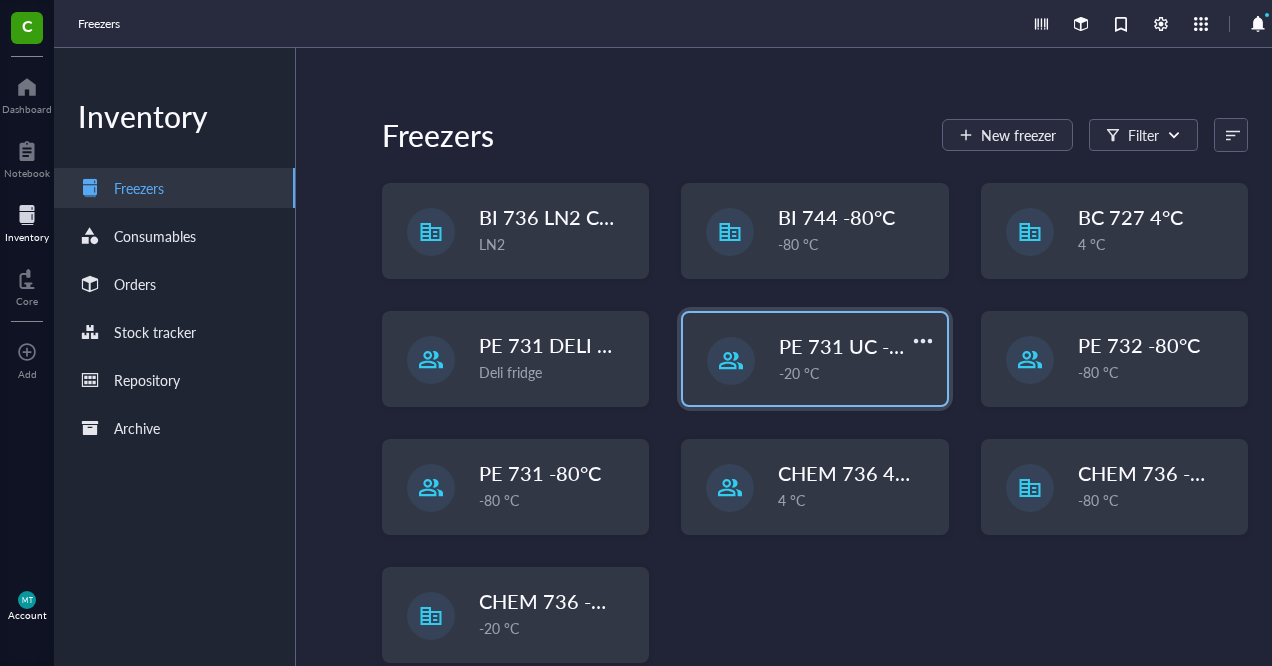 scroll, scrollTop: 198, scrollLeft: 0, axis: vertical 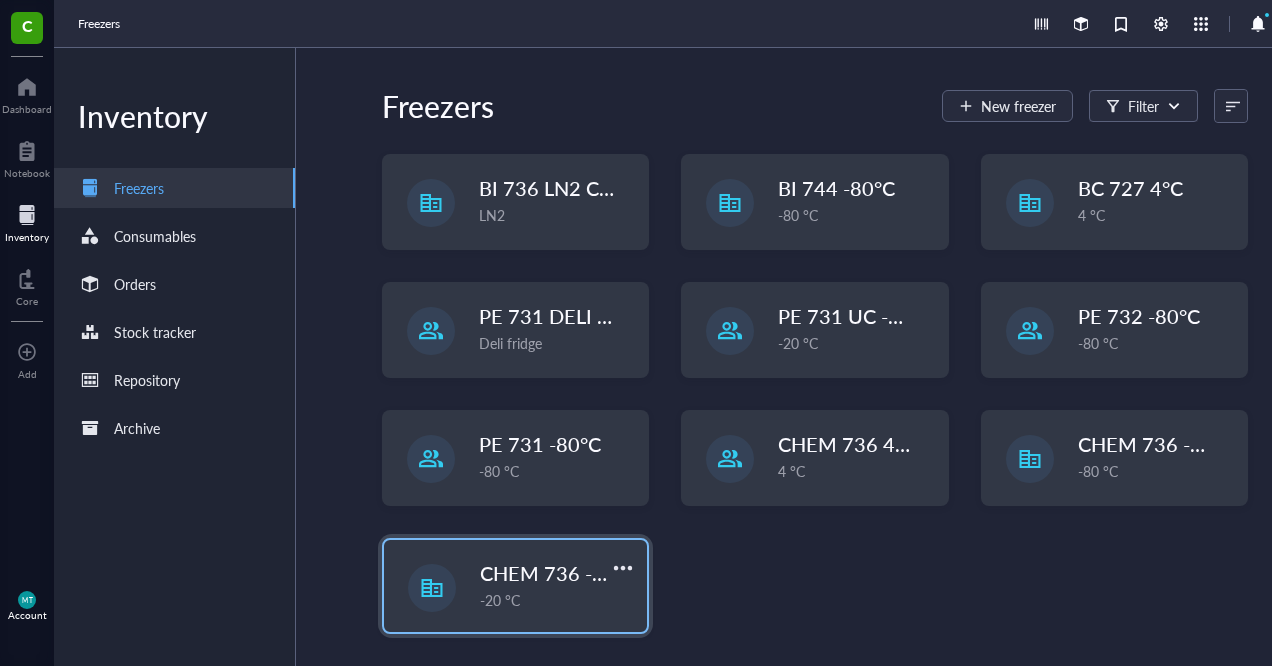 click on "-20 °C" at bounding box center [557, 600] 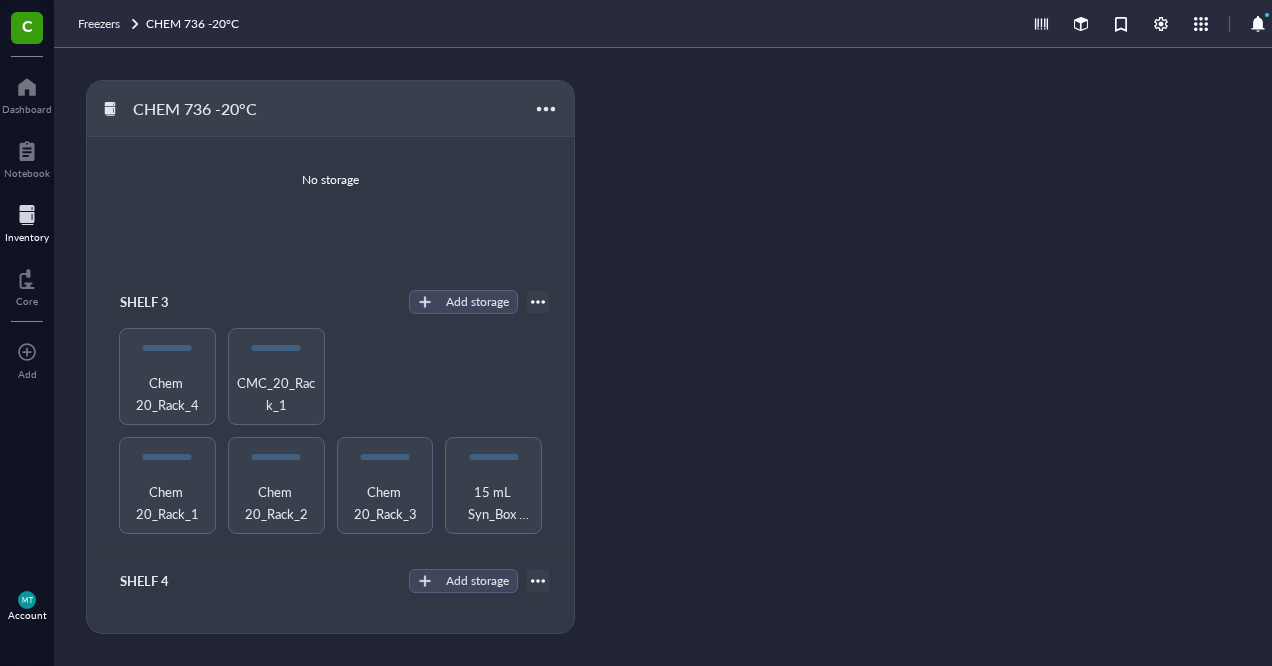 scroll, scrollTop: 290, scrollLeft: 0, axis: vertical 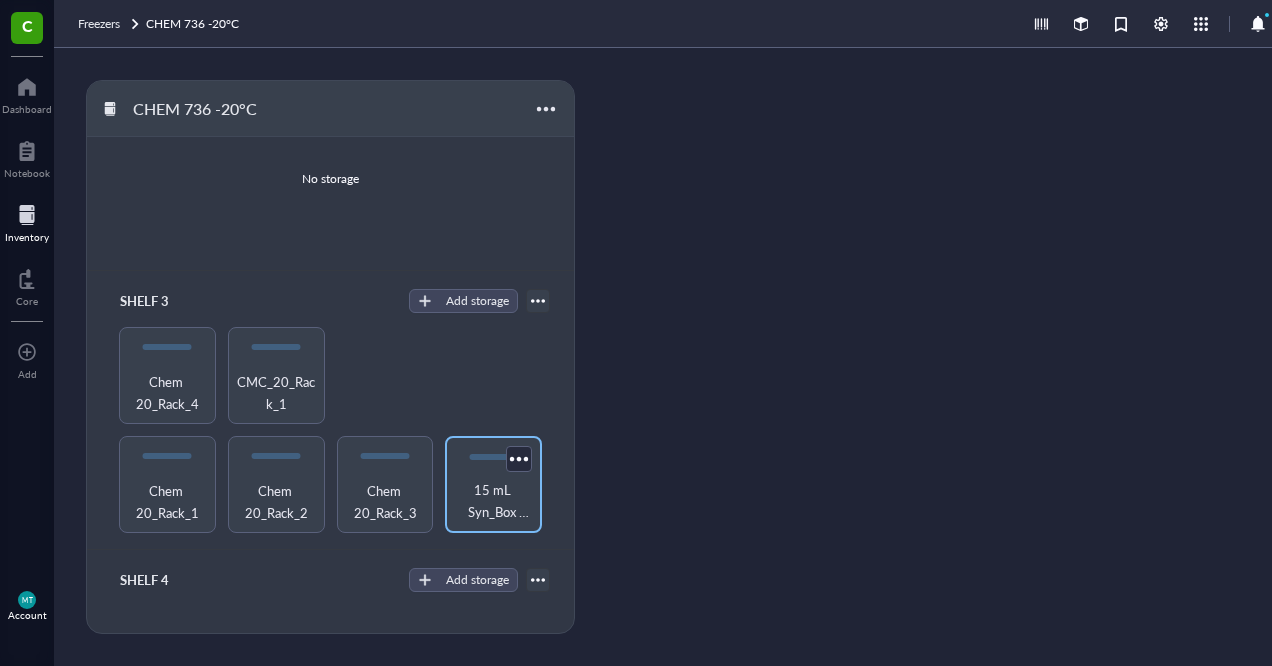 click on "15 mL Syn_Box -20.4.1" at bounding box center (493, 501) 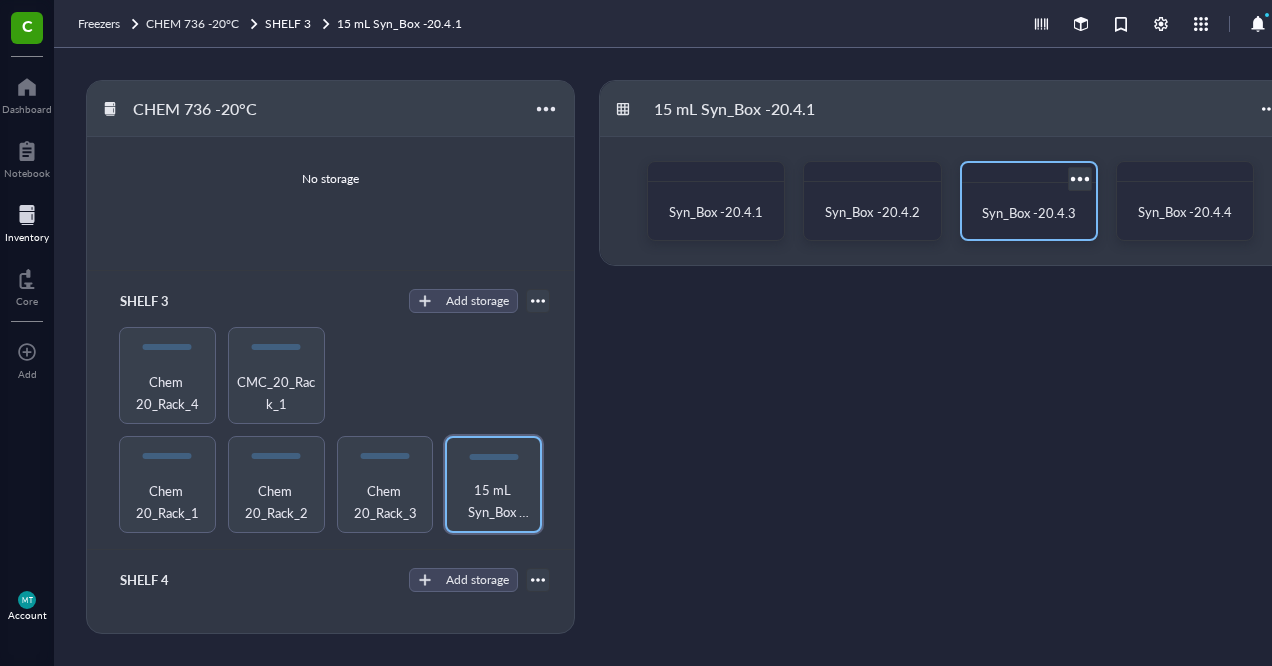 click on "Syn_Box -20.4.3" at bounding box center (1029, 213) 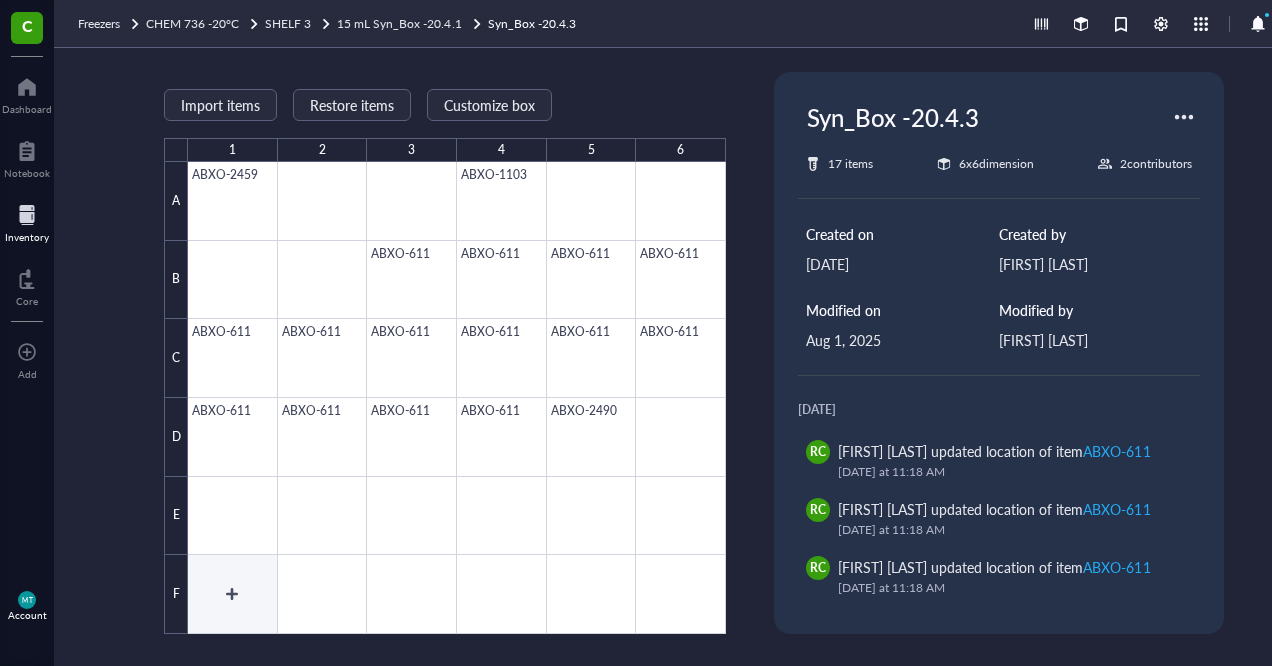 click at bounding box center [457, 398] 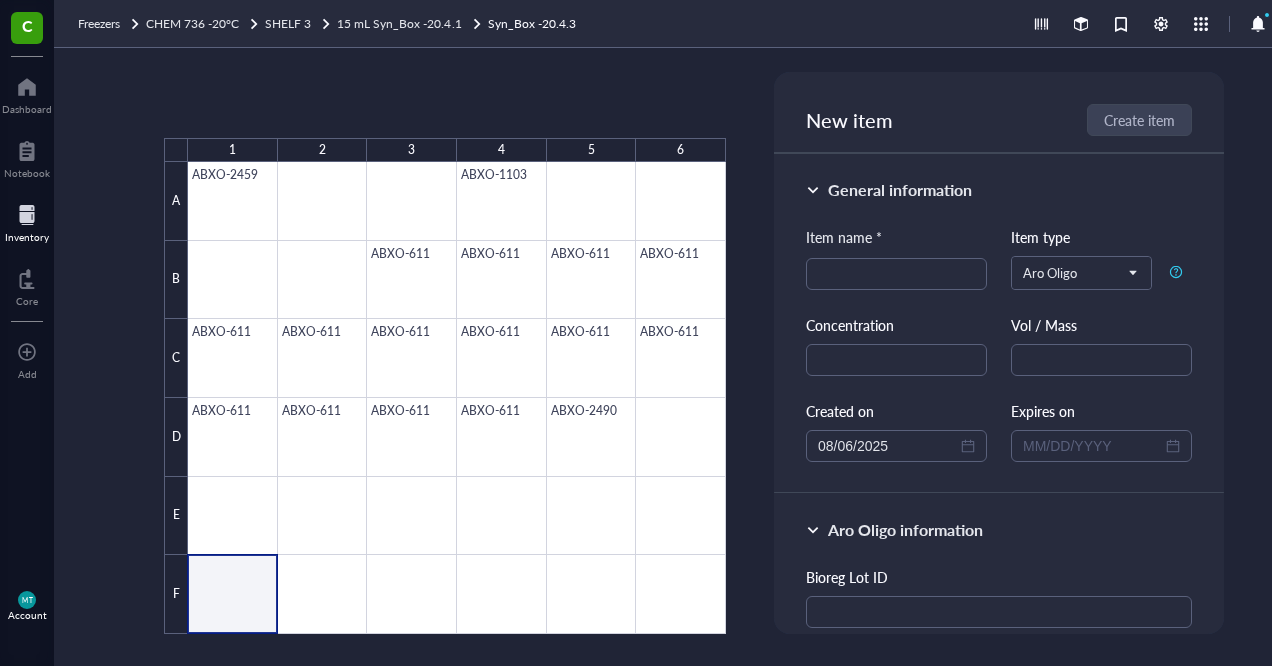 type on "Keep everyone on the same page…" 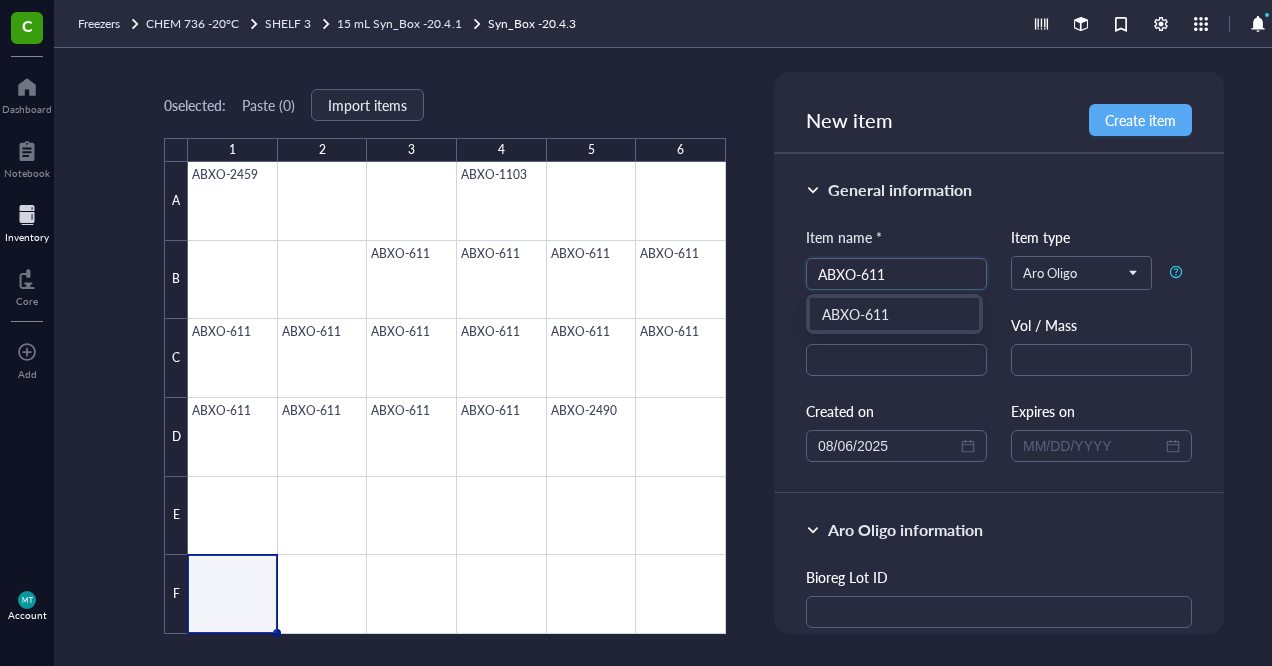 type on "ABXO-611" 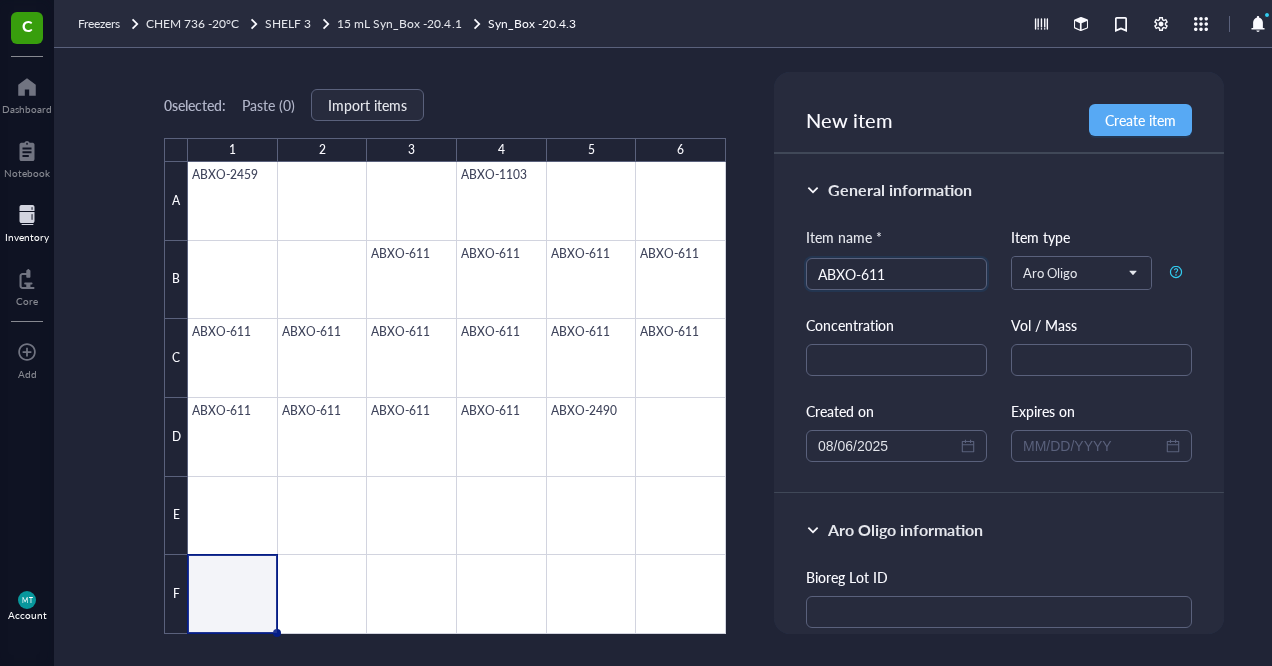 click on "General information Item name    * ABXO-611 ABXO-611 Item type   Aro Oligo Concentration Vol / Mass Created on 08/06/2025 Expires on" at bounding box center [999, 324] 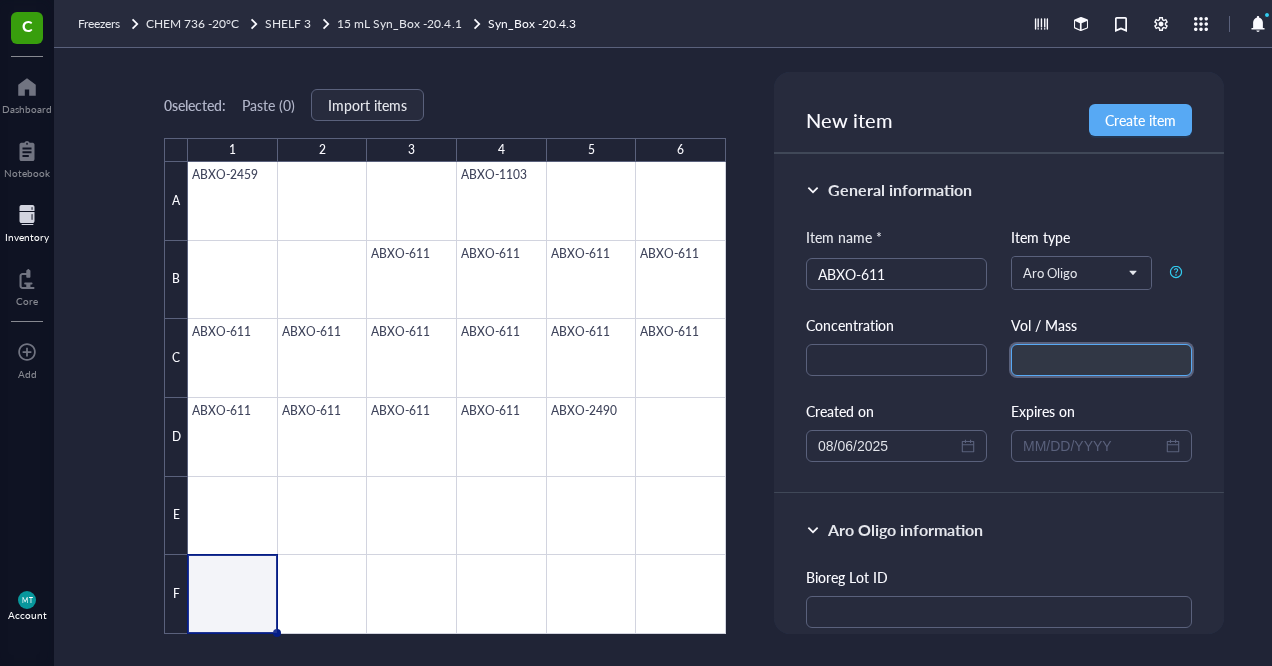 click at bounding box center (1101, 360) 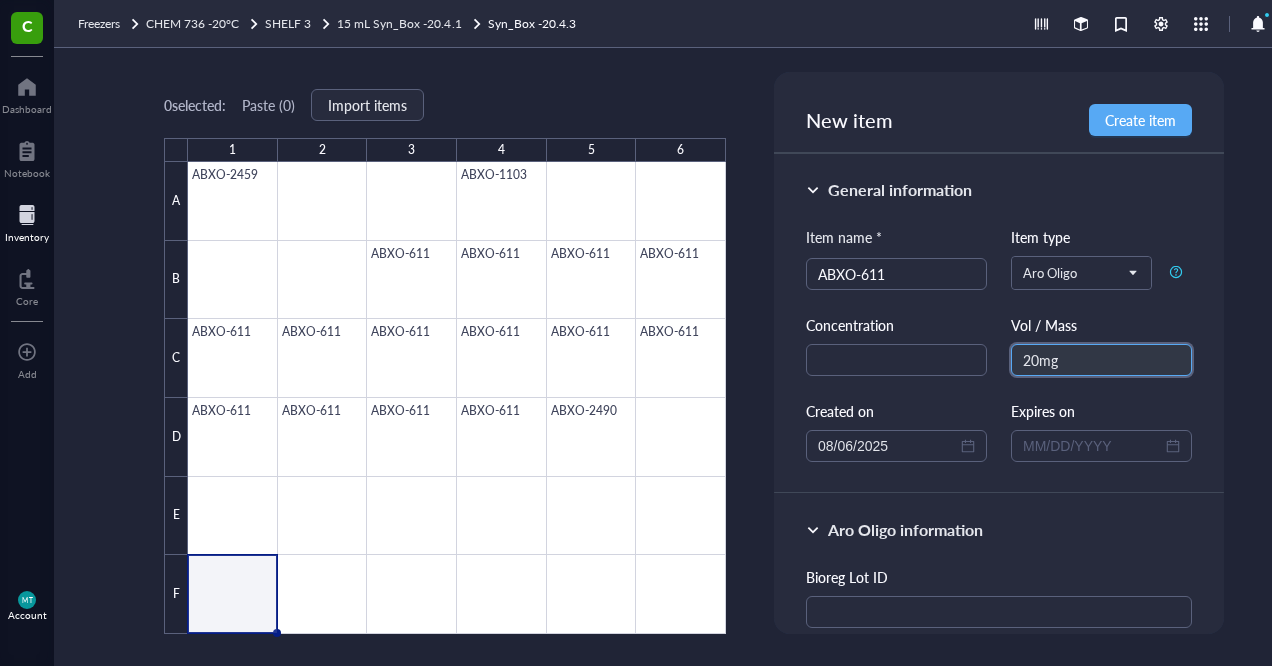 scroll, scrollTop: 158, scrollLeft: 0, axis: vertical 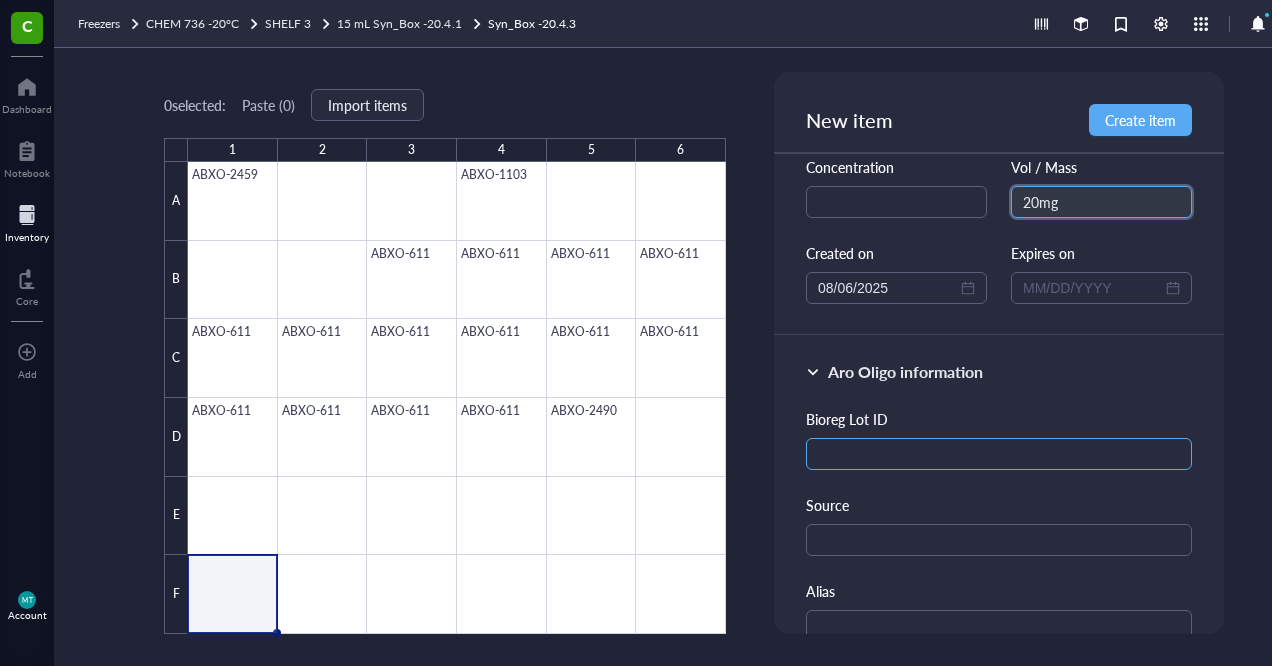 type on "20mg" 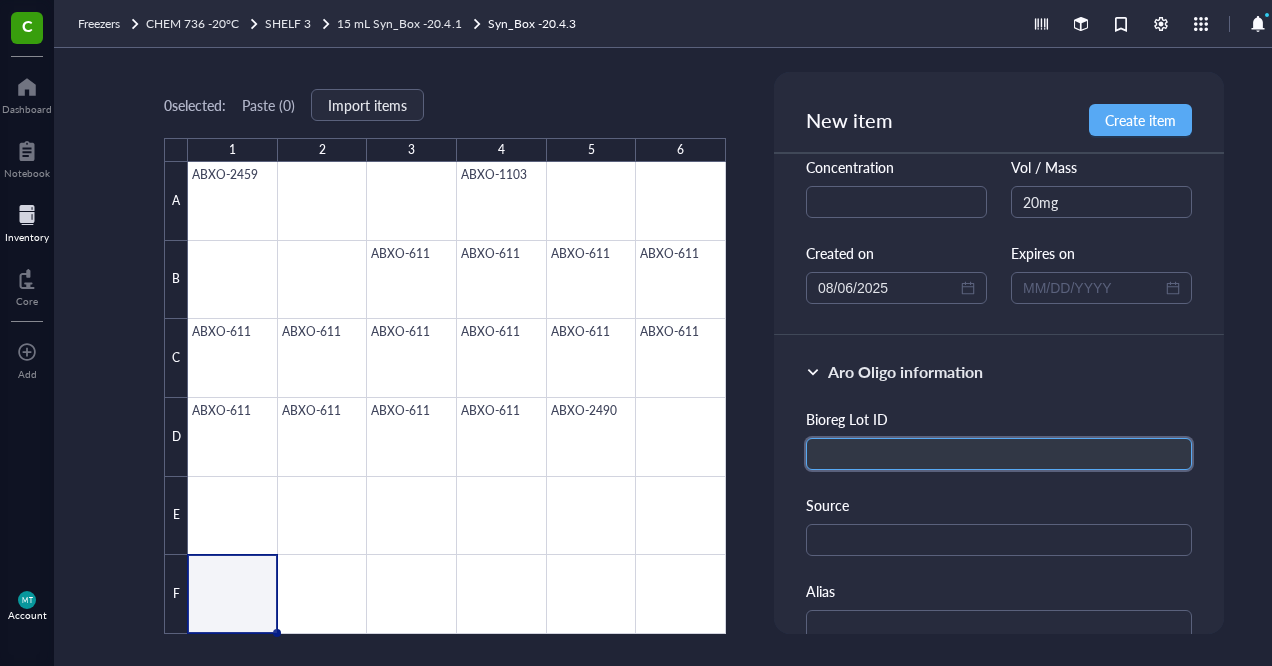 click at bounding box center (999, 454) 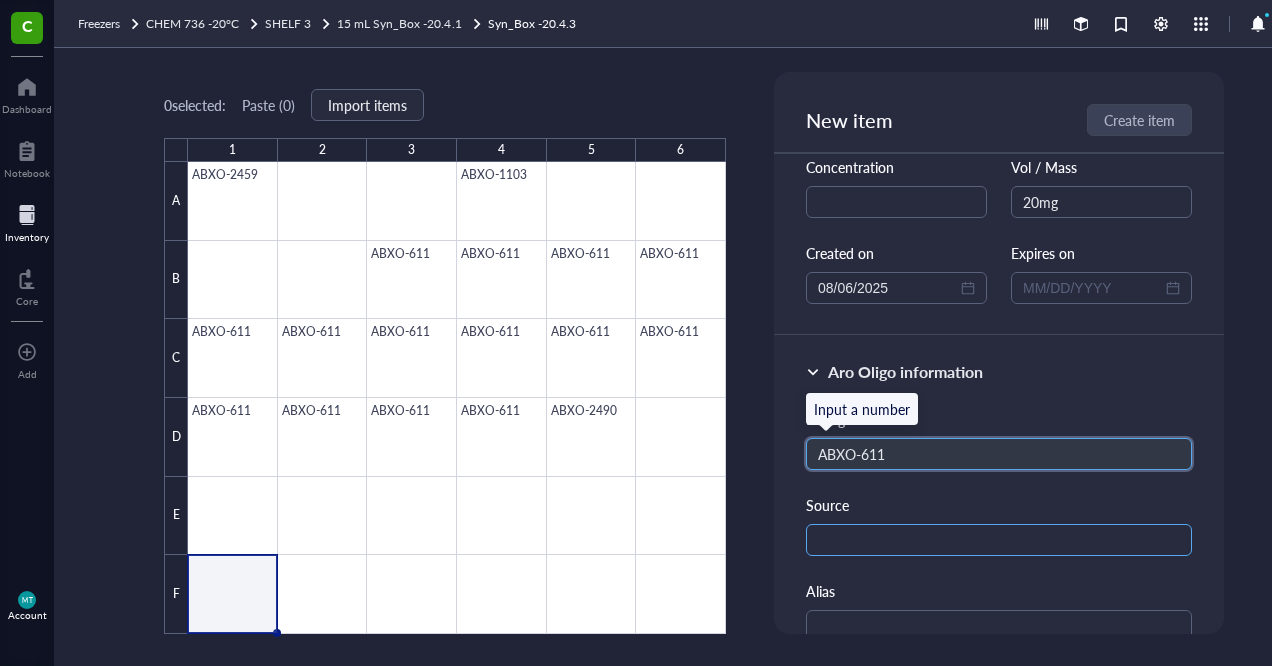 type on "ABXO-611" 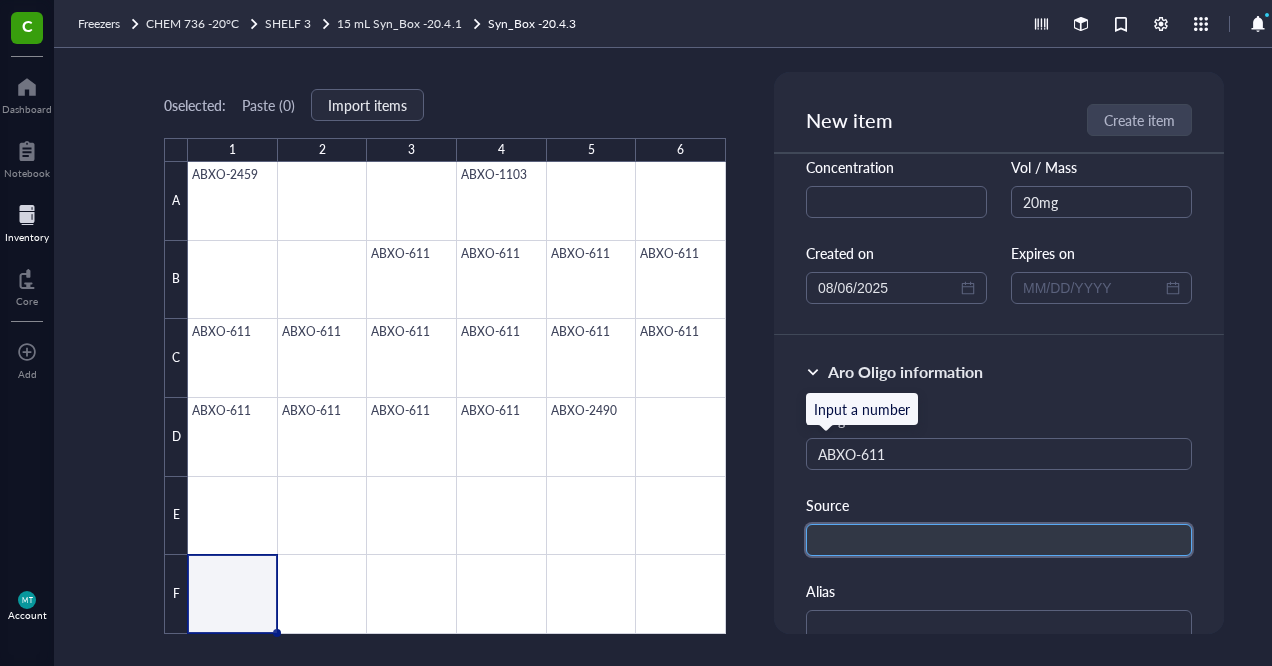 click at bounding box center (999, 540) 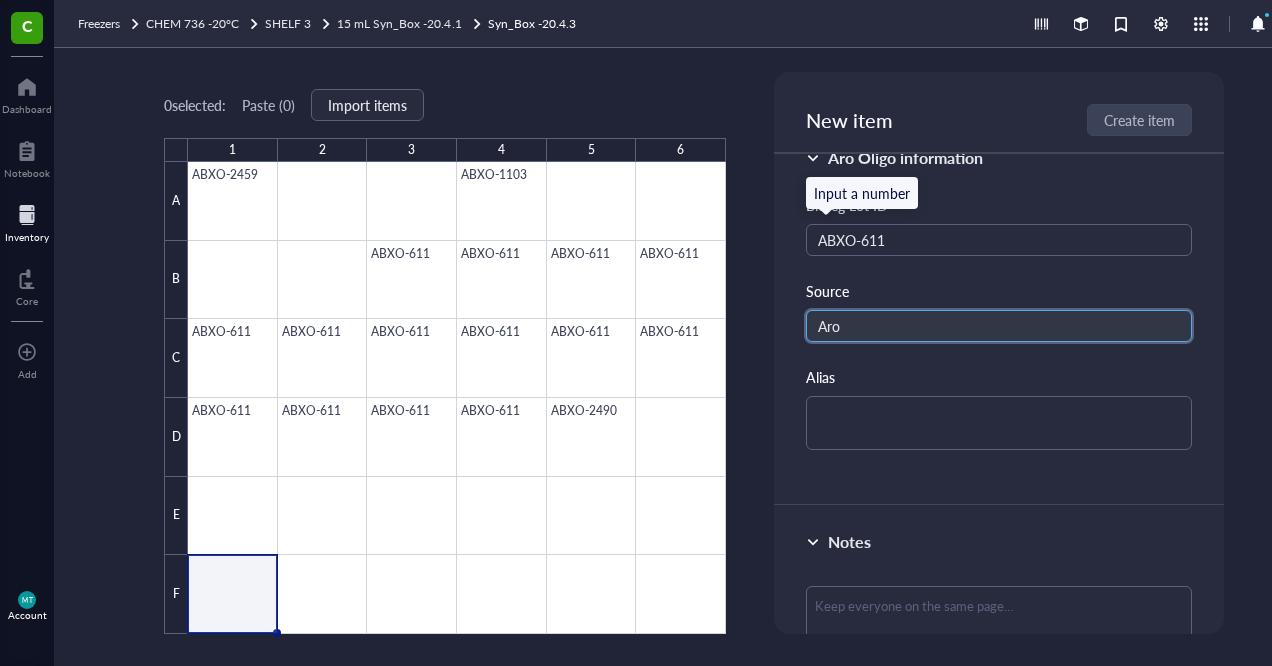 scroll, scrollTop: 374, scrollLeft: 0, axis: vertical 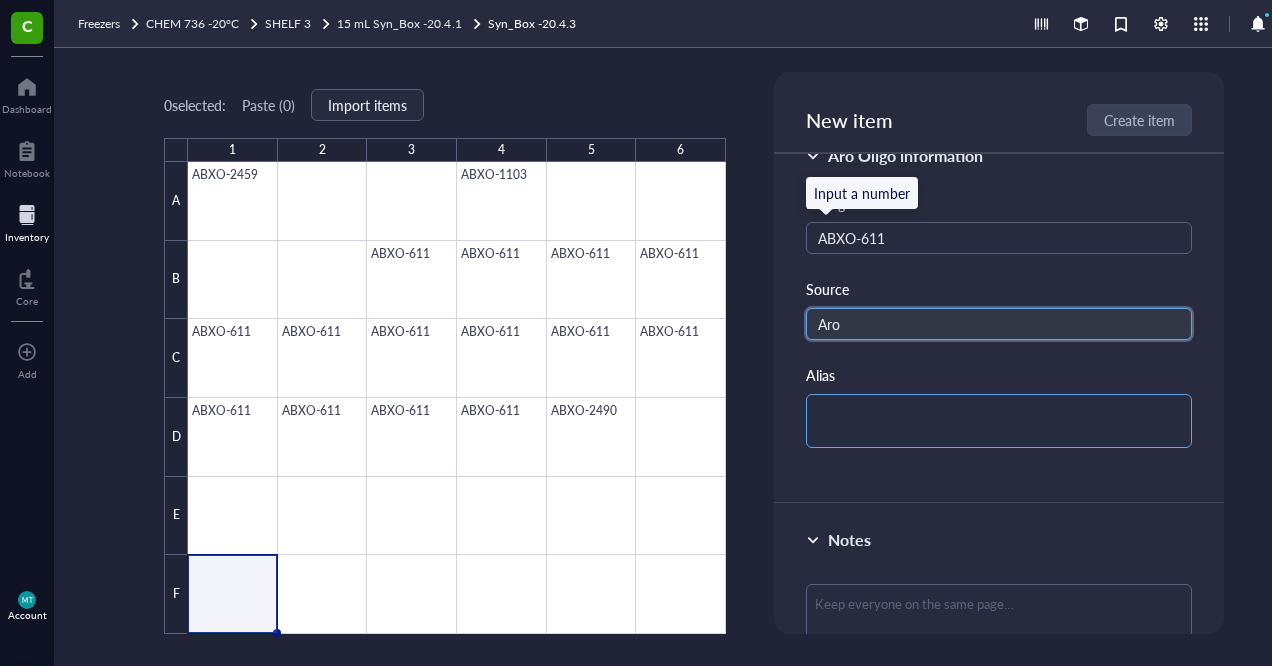 type on "Aro" 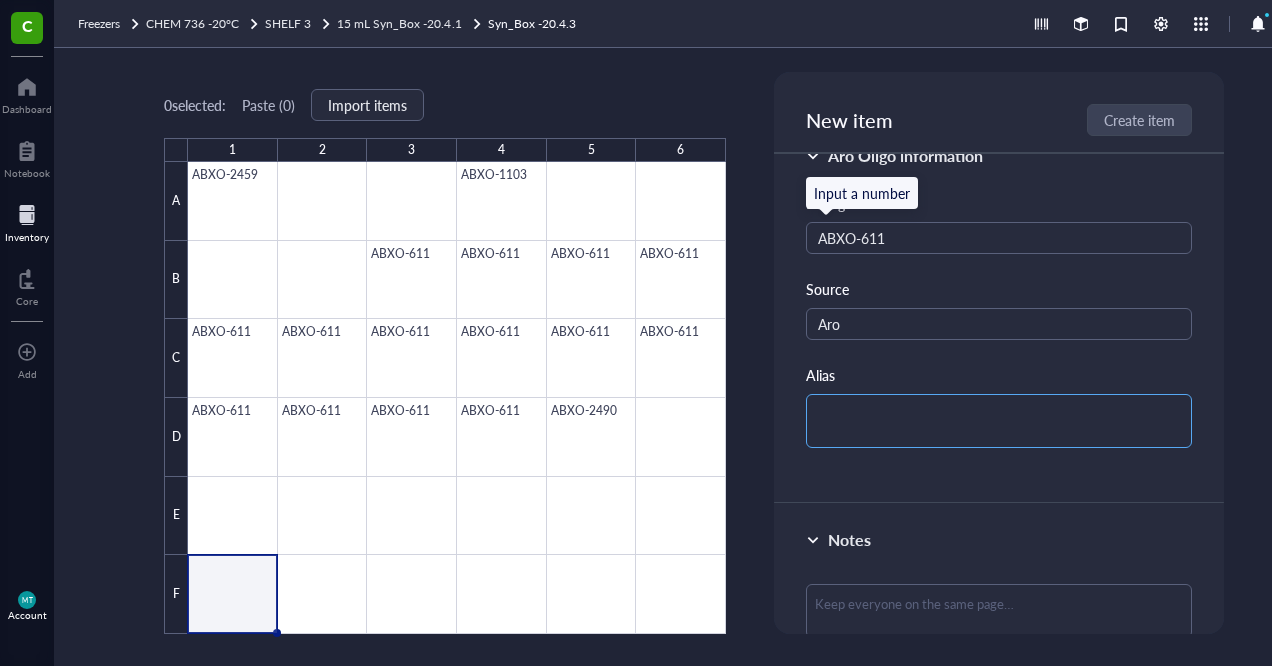 click at bounding box center [999, 421] 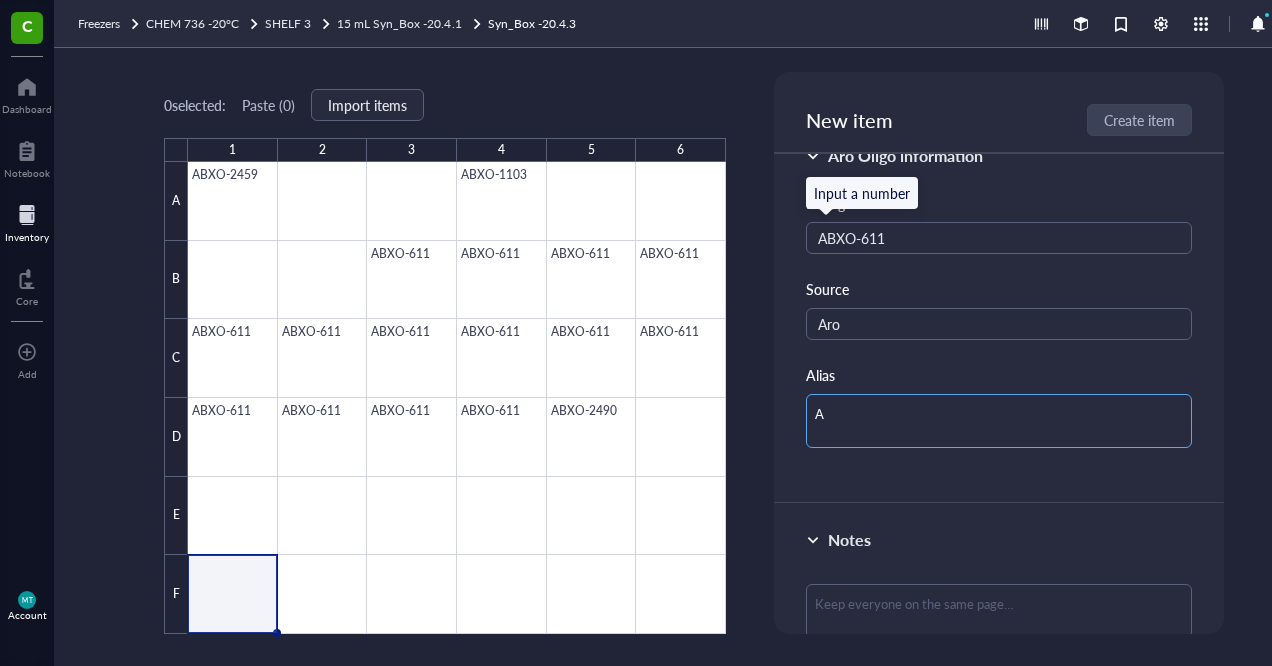 type on "AH" 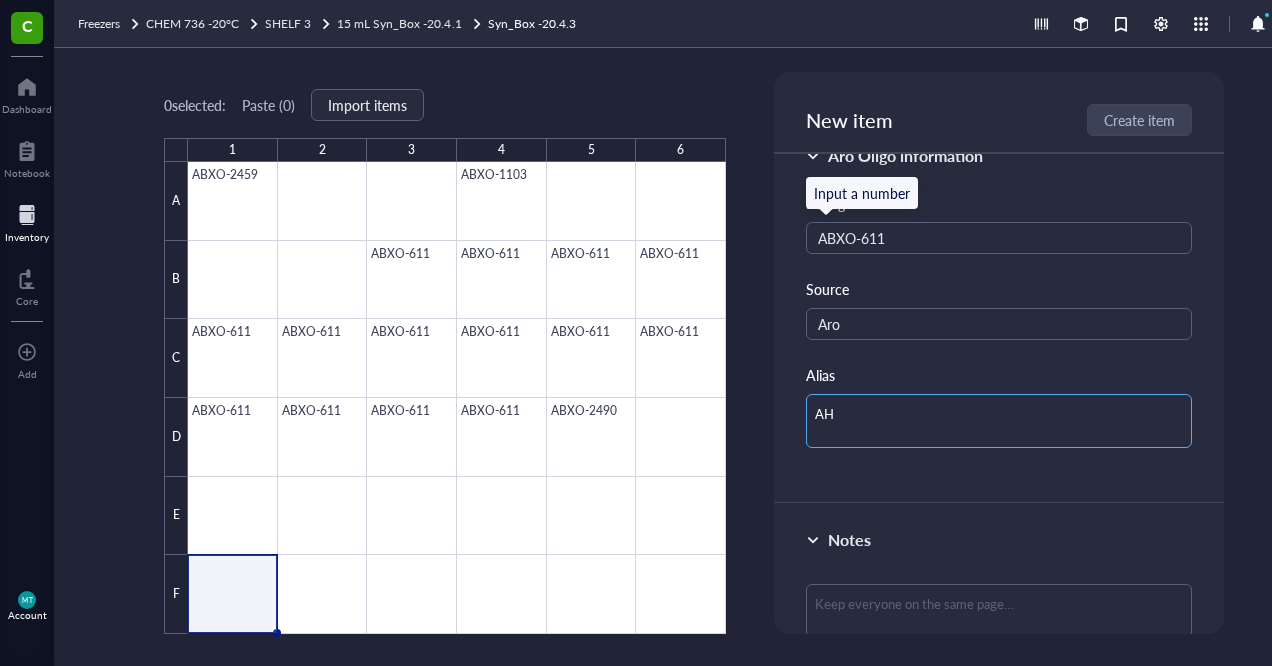 type on "AHA" 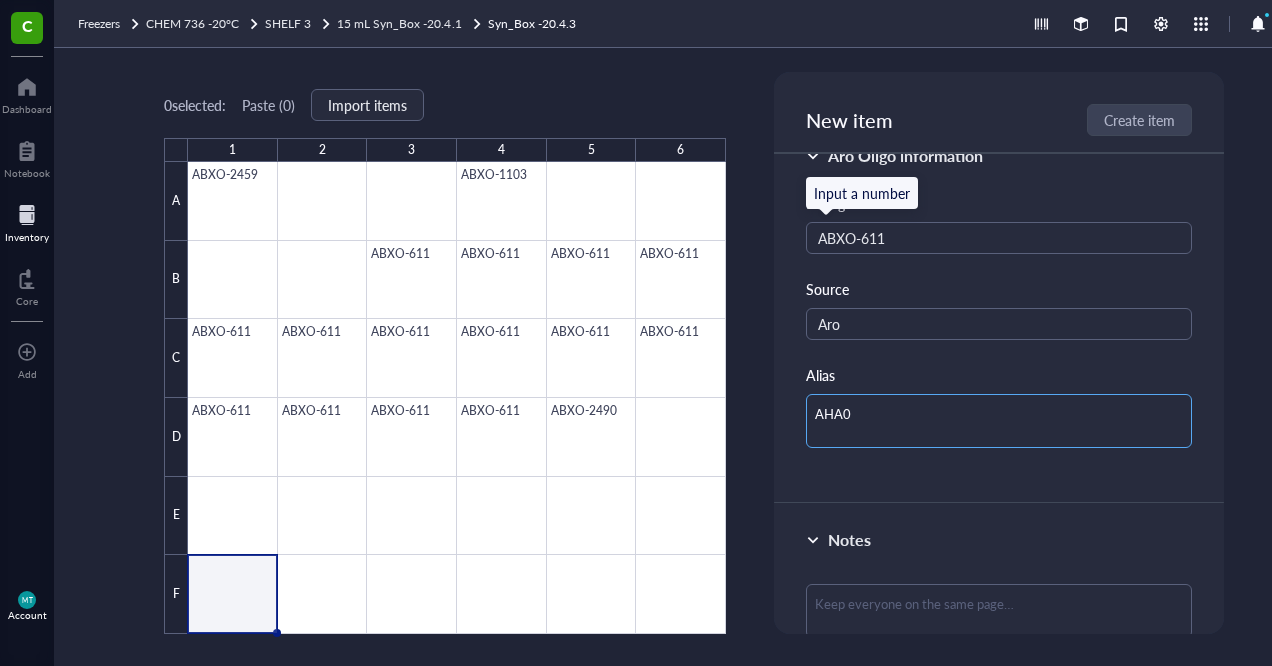 type on "AHA0-" 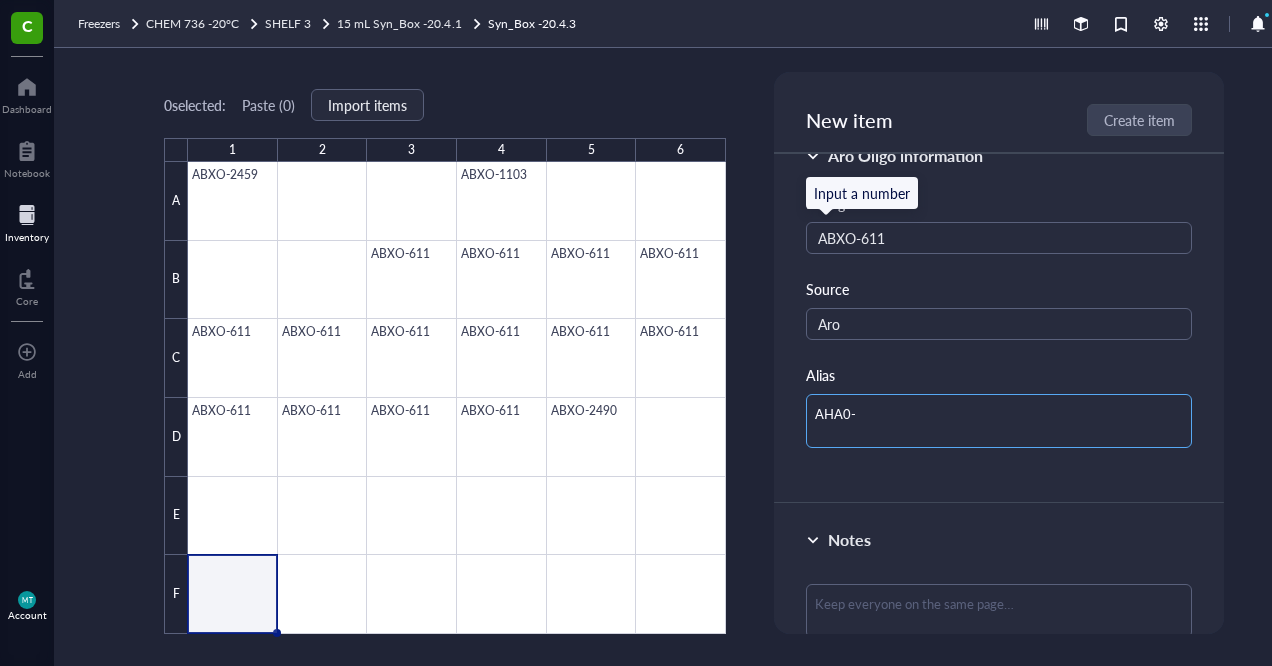 type on "AHA0-1" 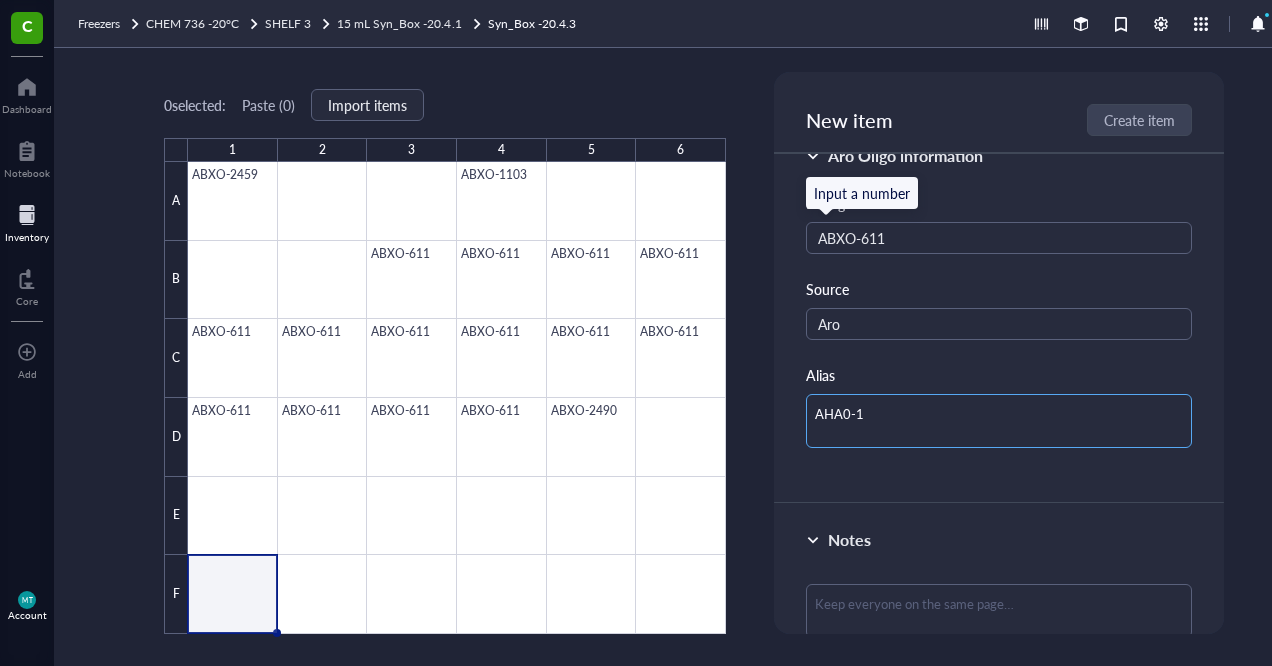 type on "AHA0-" 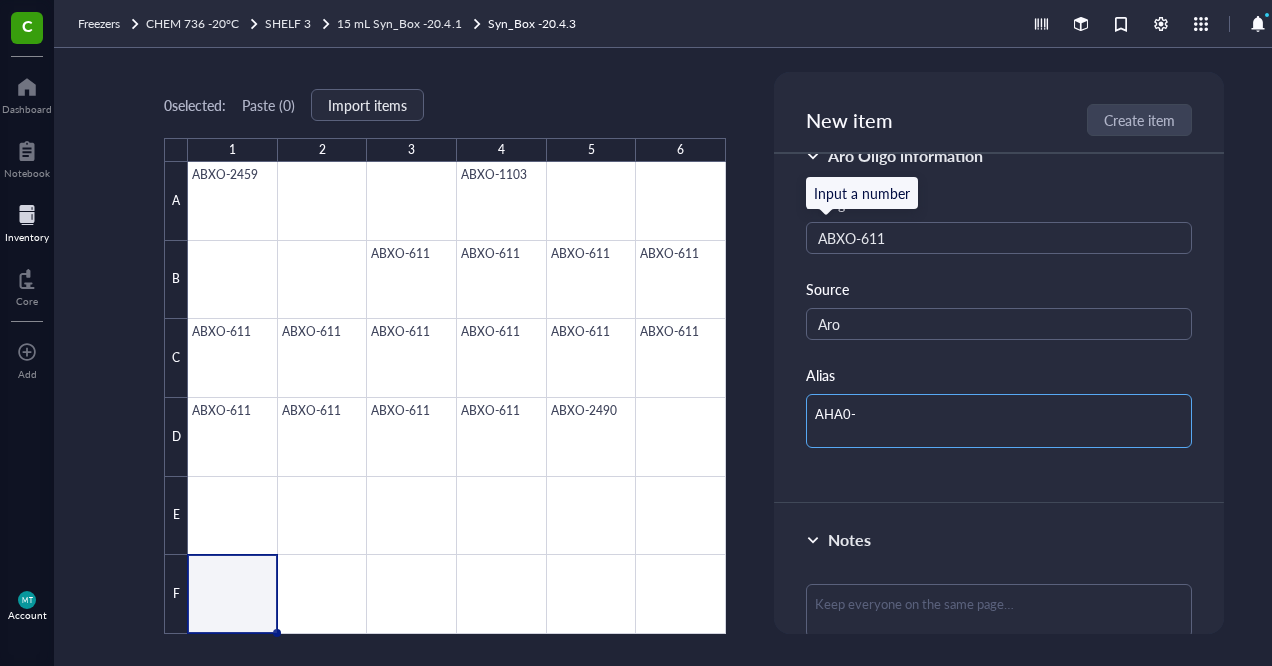 type on "AHA0" 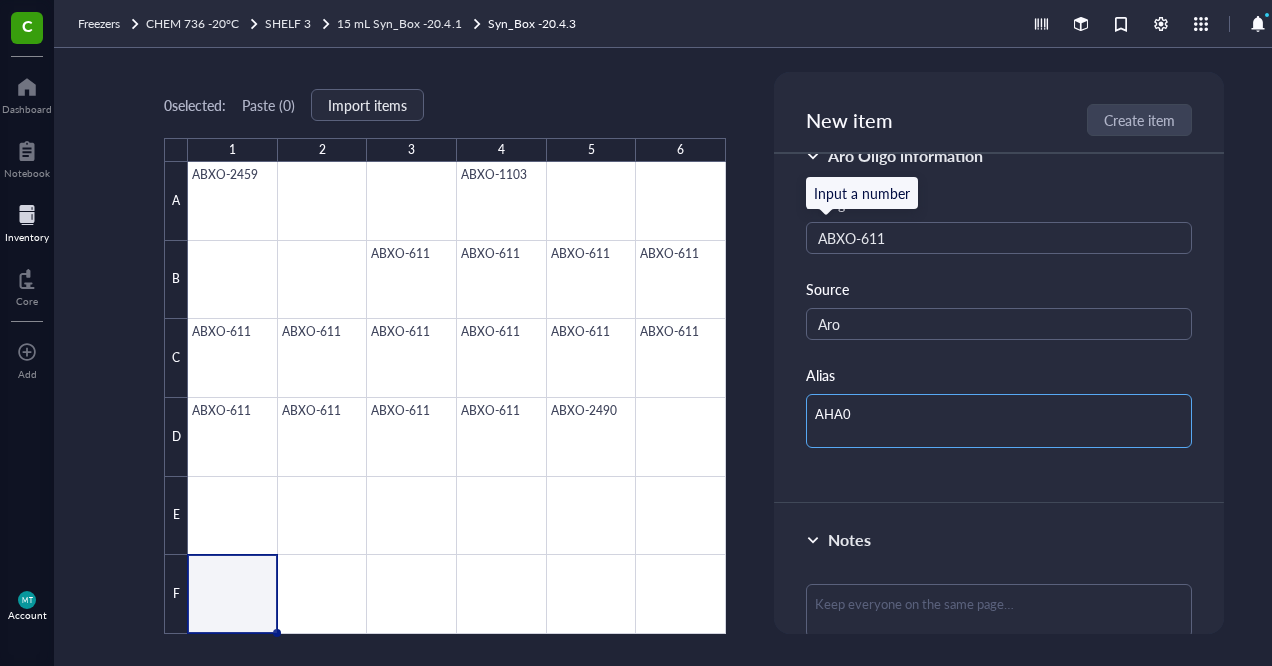 type on "AHA" 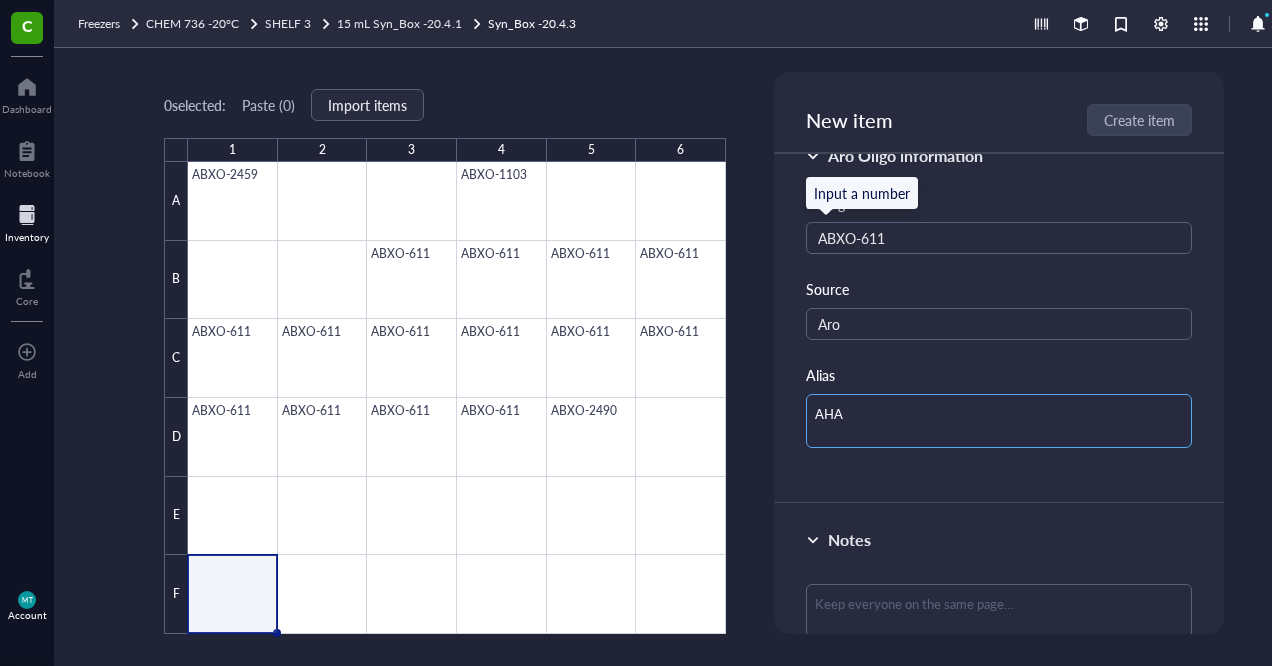 type on "AHA0" 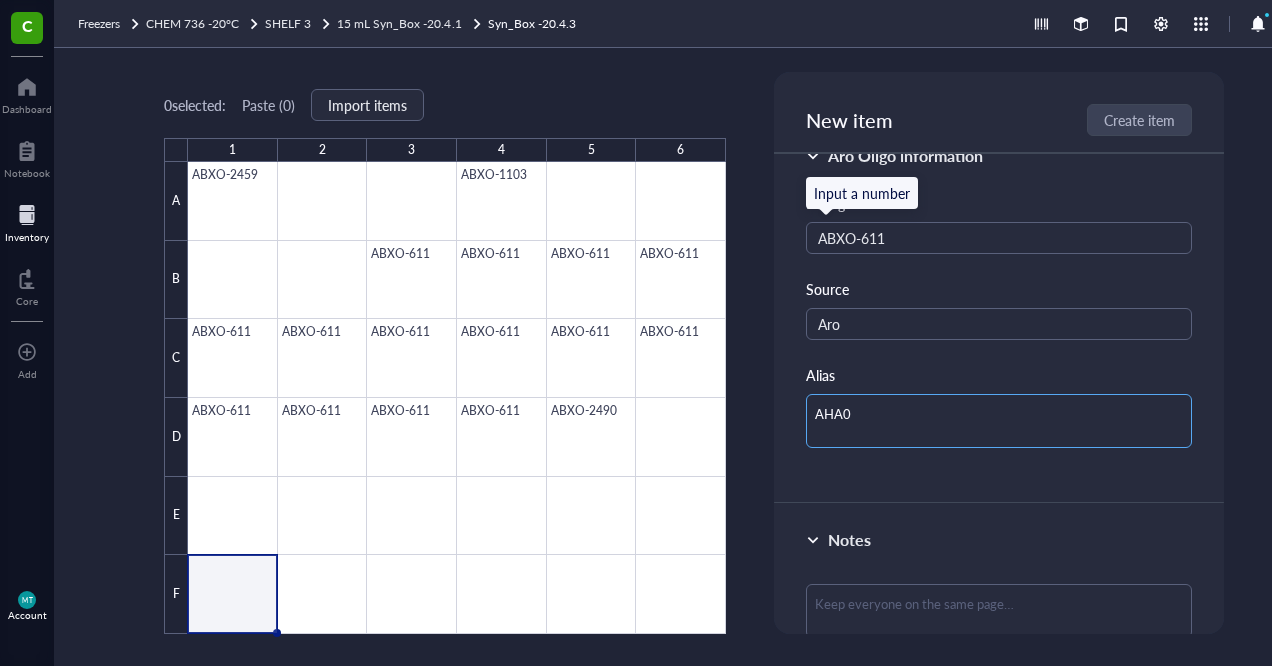 type on "AHA01" 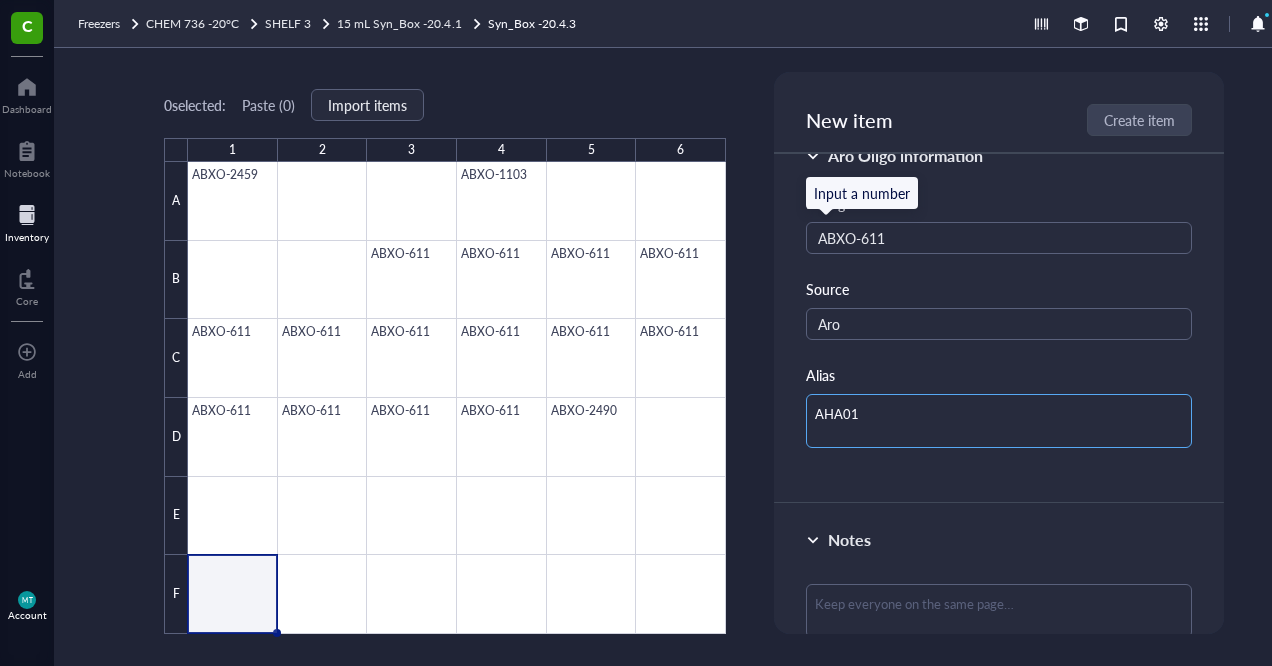 type on "AHA0" 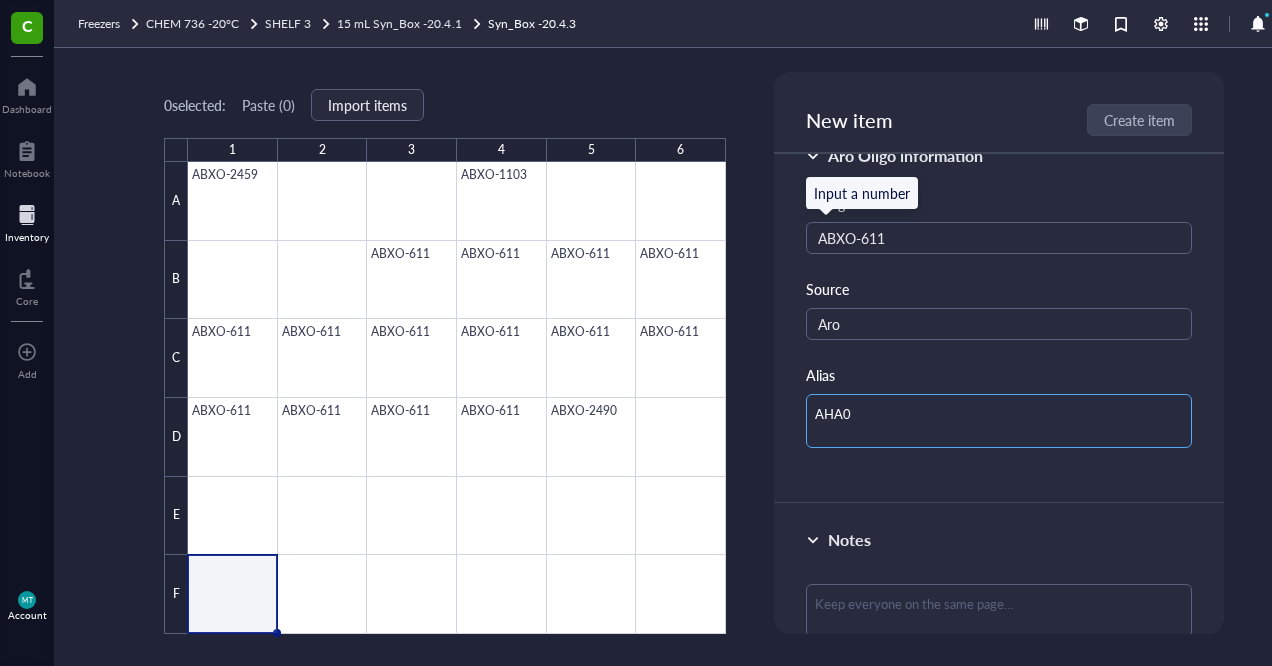 type on "AHA" 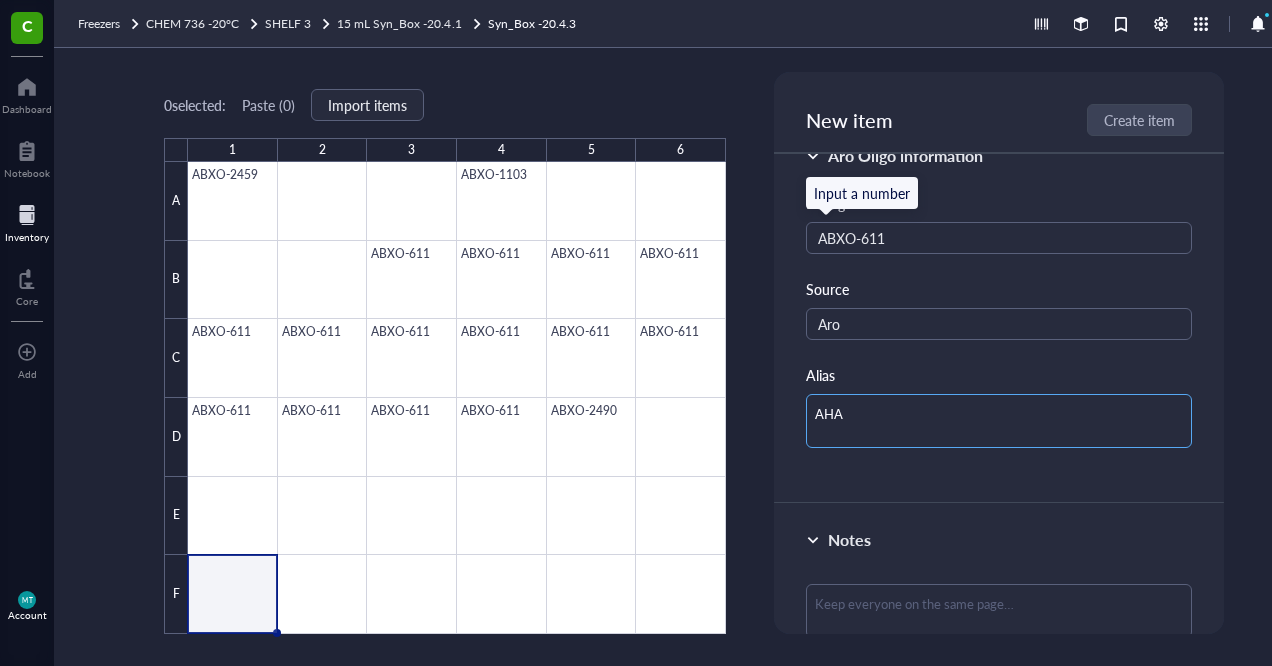 type on "AHA-" 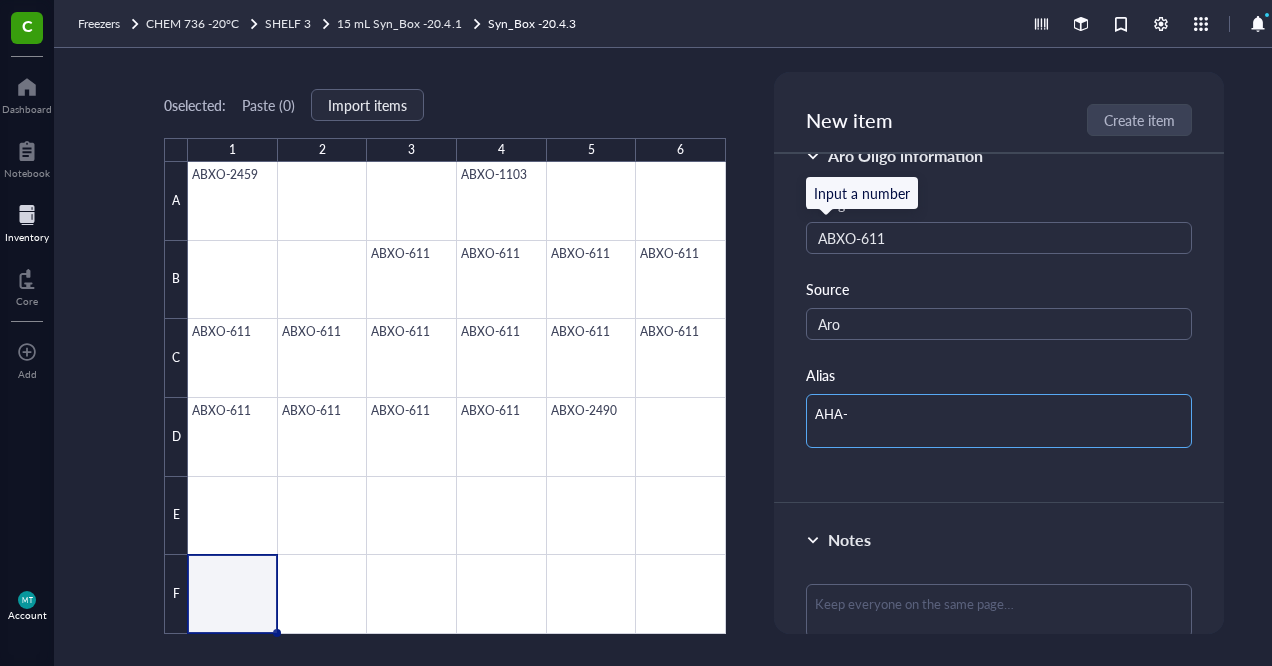 type on "AHA-1" 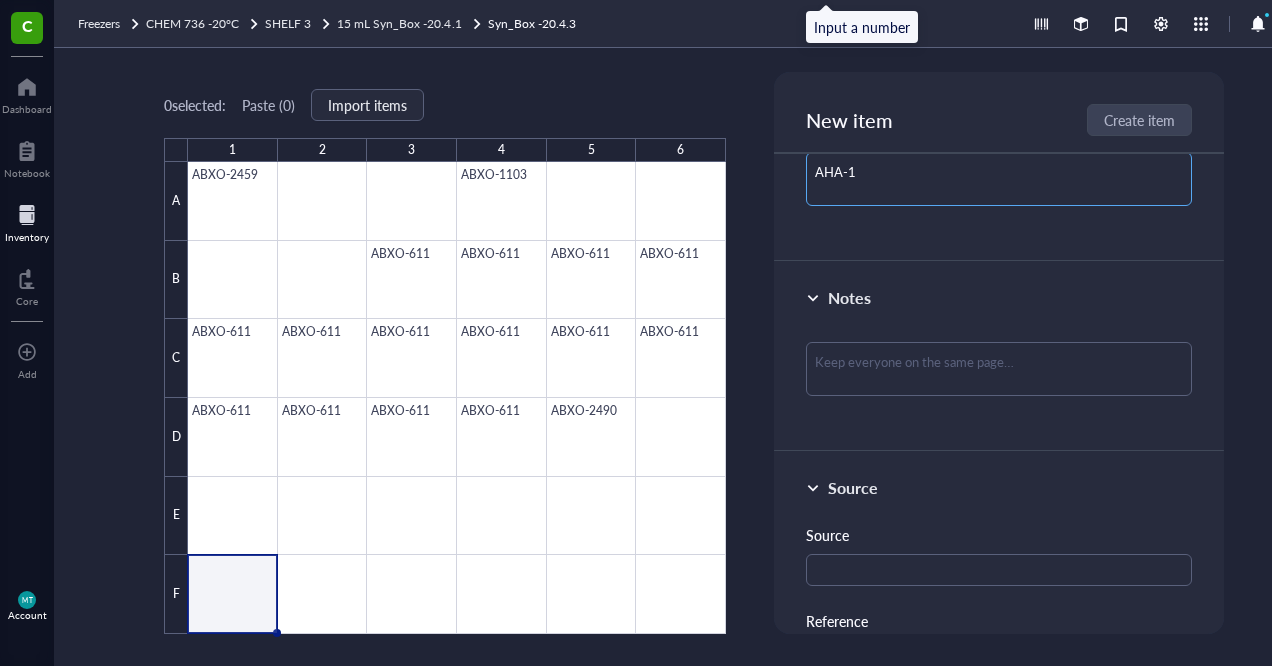 scroll, scrollTop: 628, scrollLeft: 0, axis: vertical 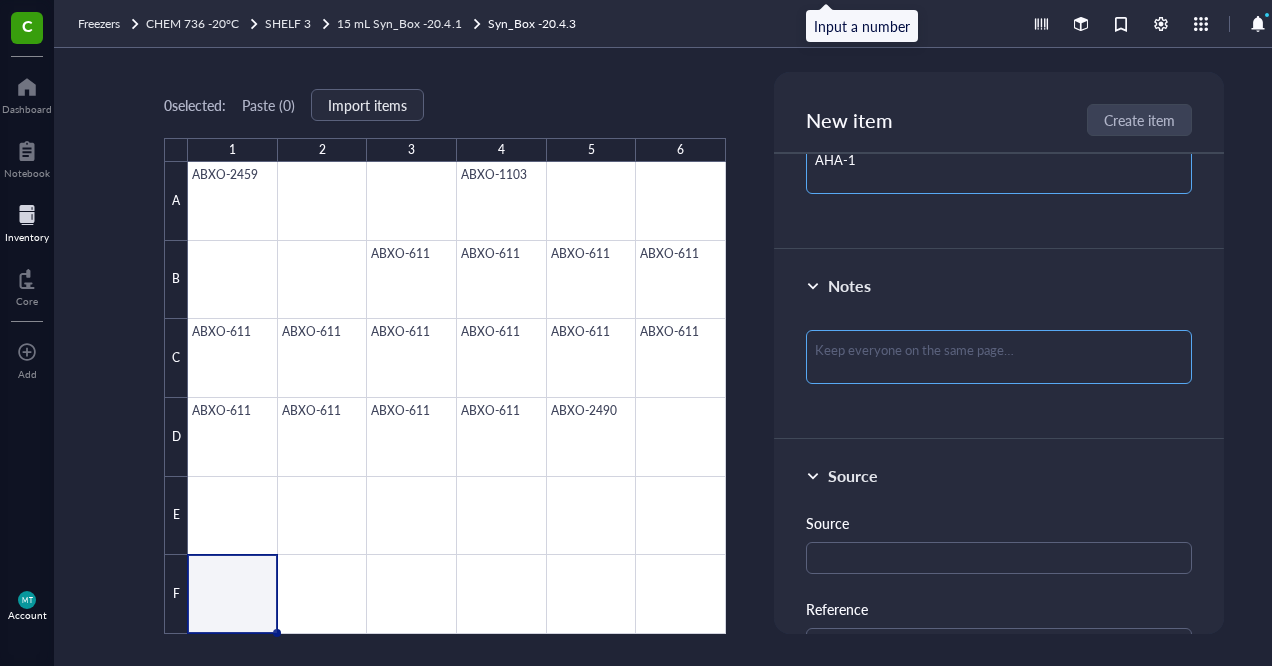 type on "AHA-1" 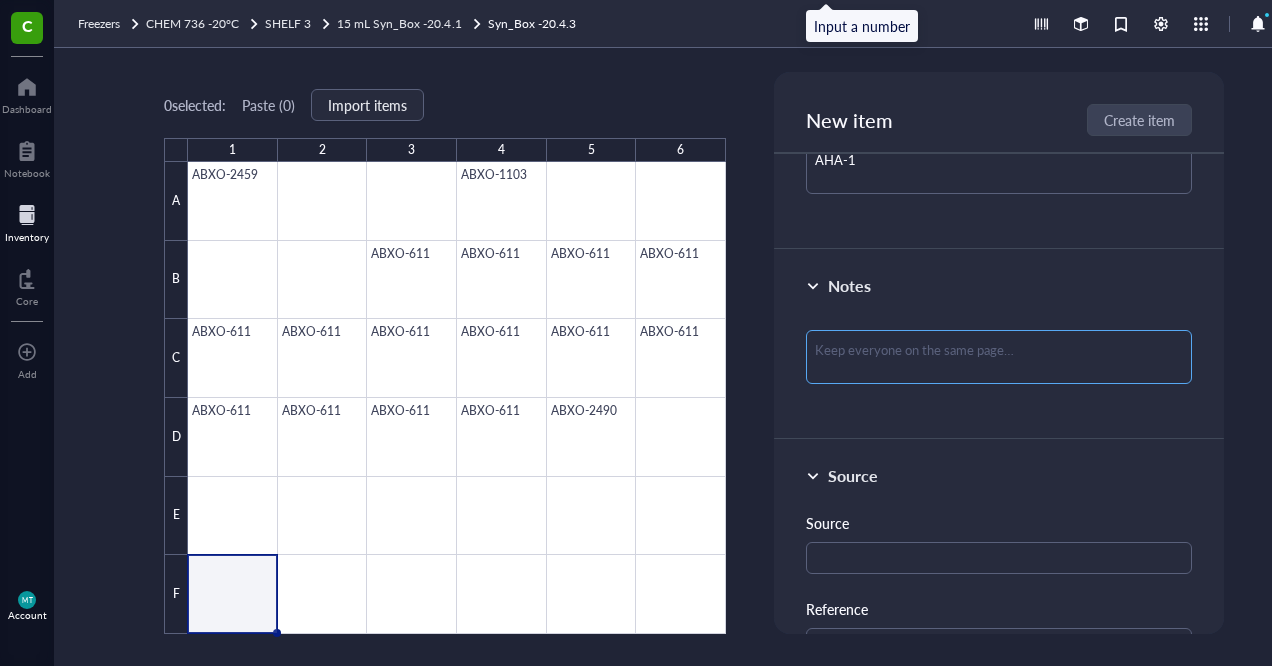 click at bounding box center [999, 357] 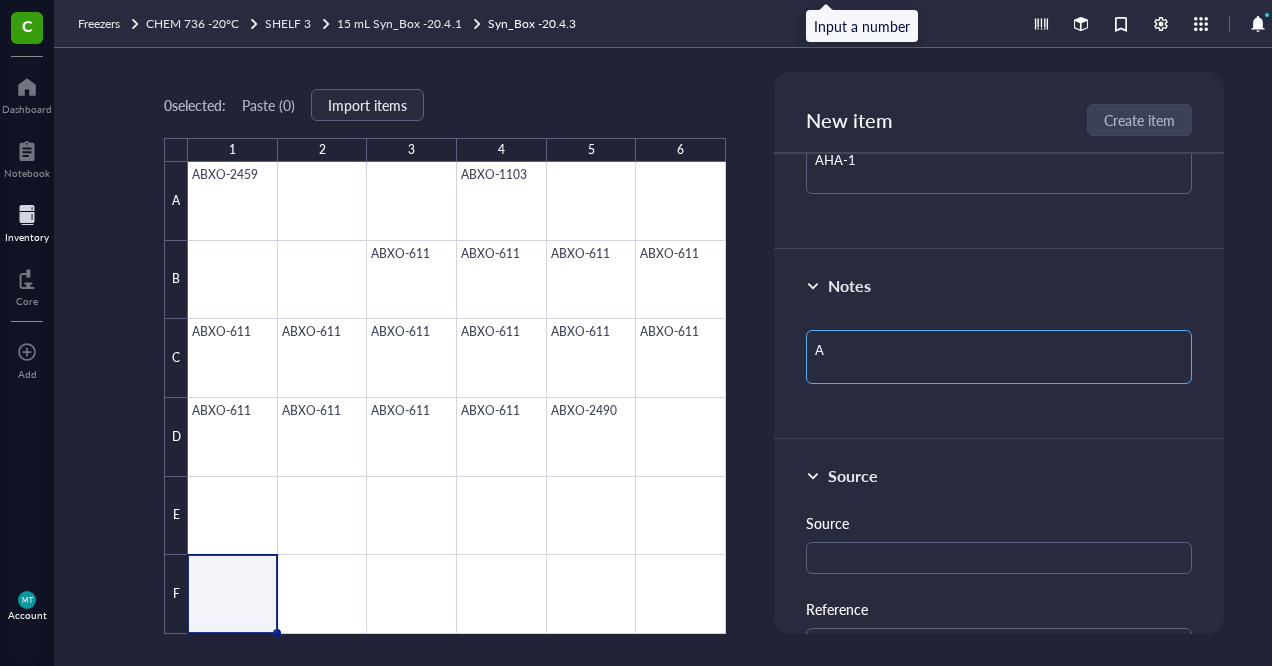 type on "AB" 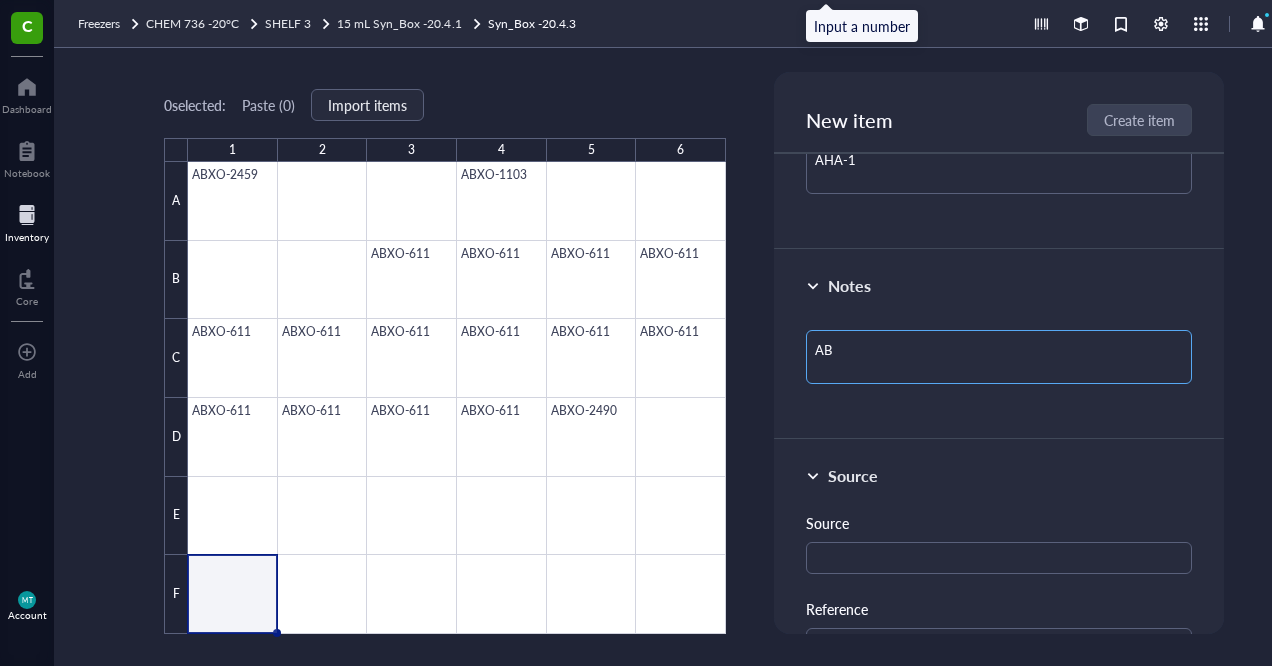 type on "ABX" 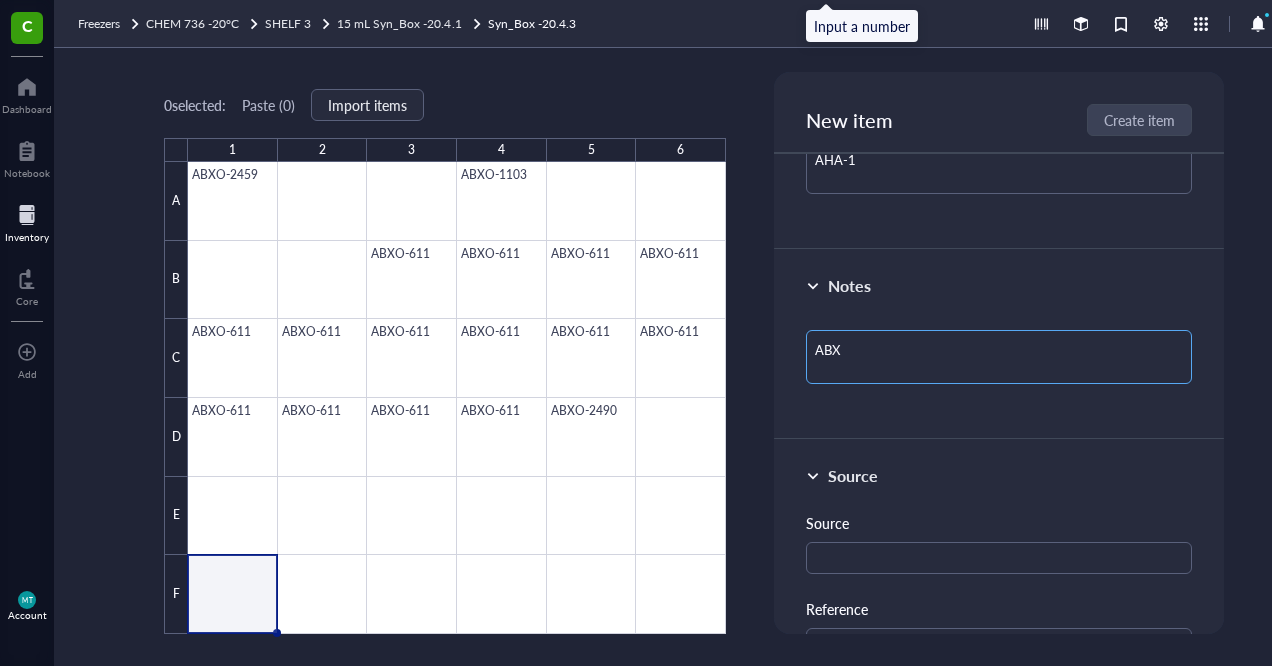 type on "ABXO" 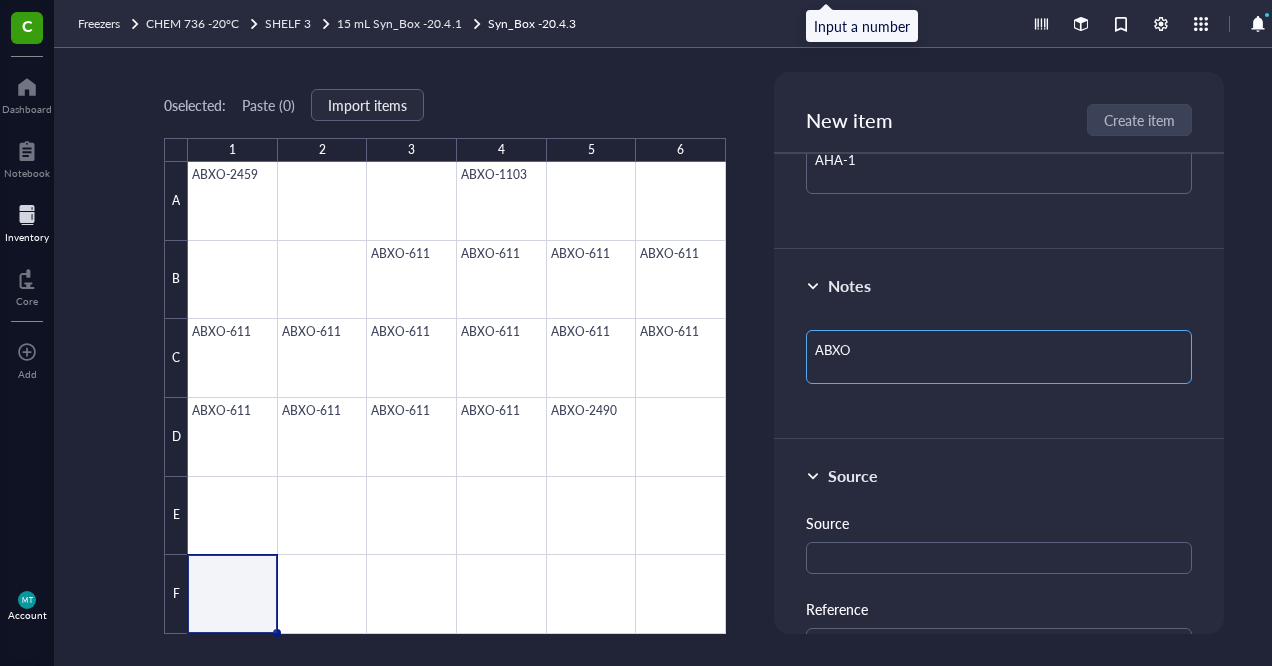 type on "ABXO-" 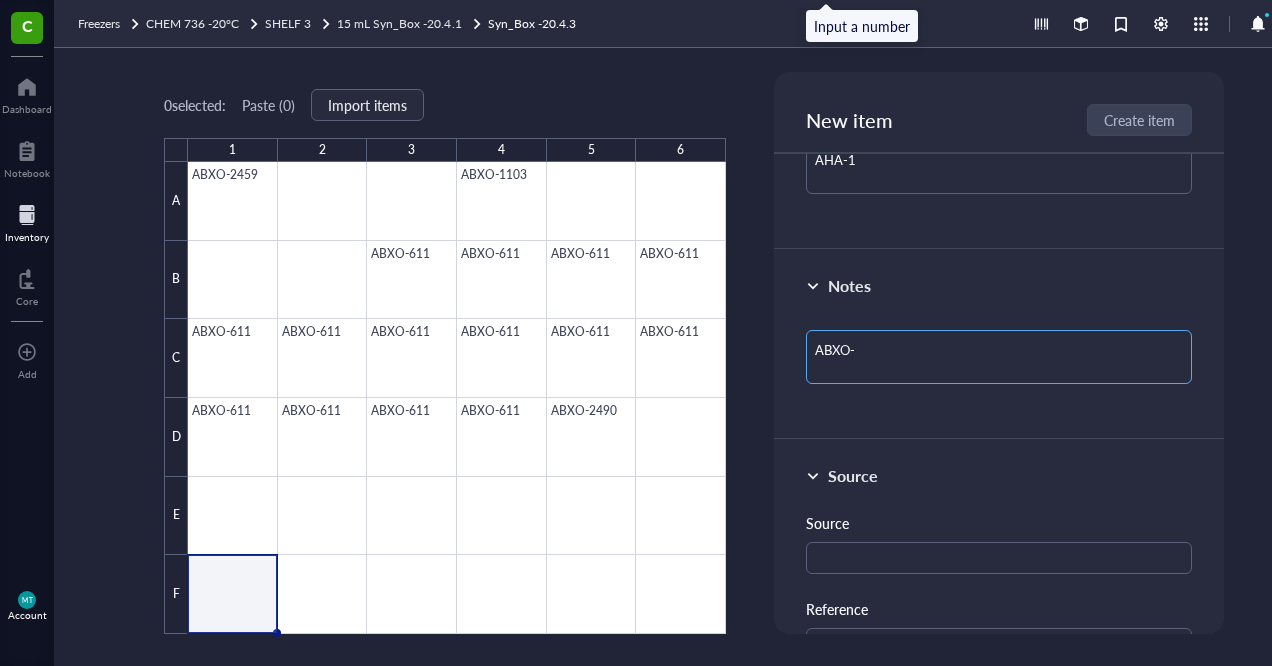 type on "ABXO-6" 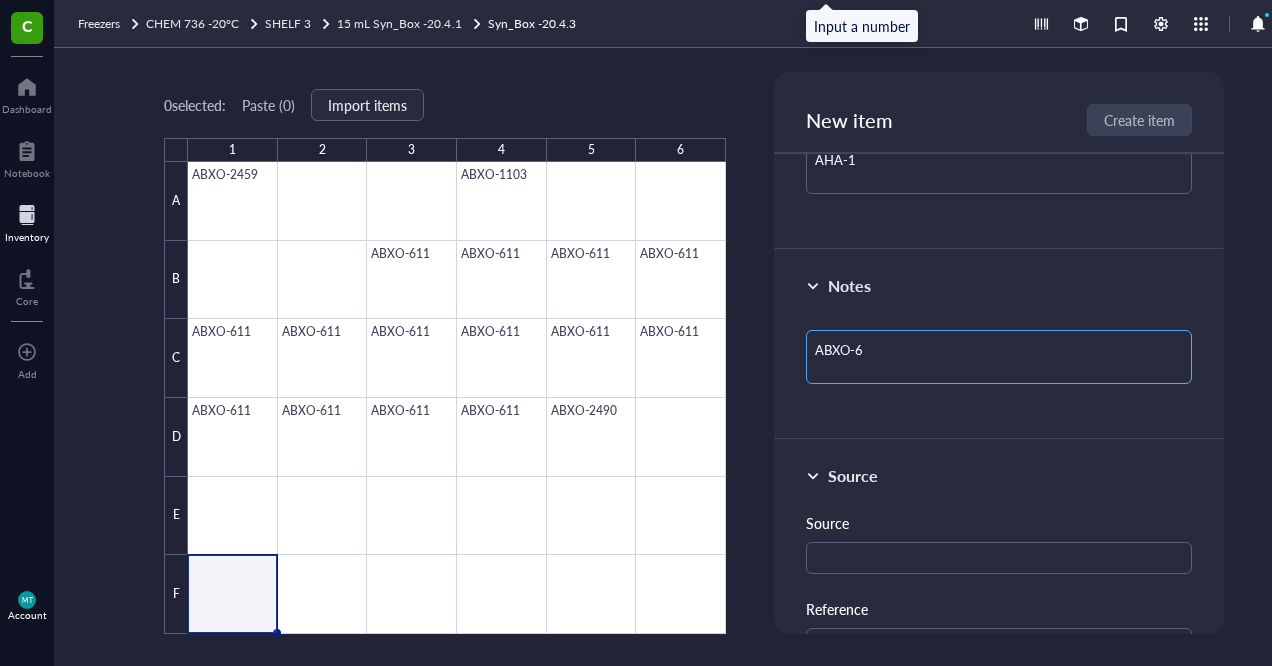 type on "ABXO-61" 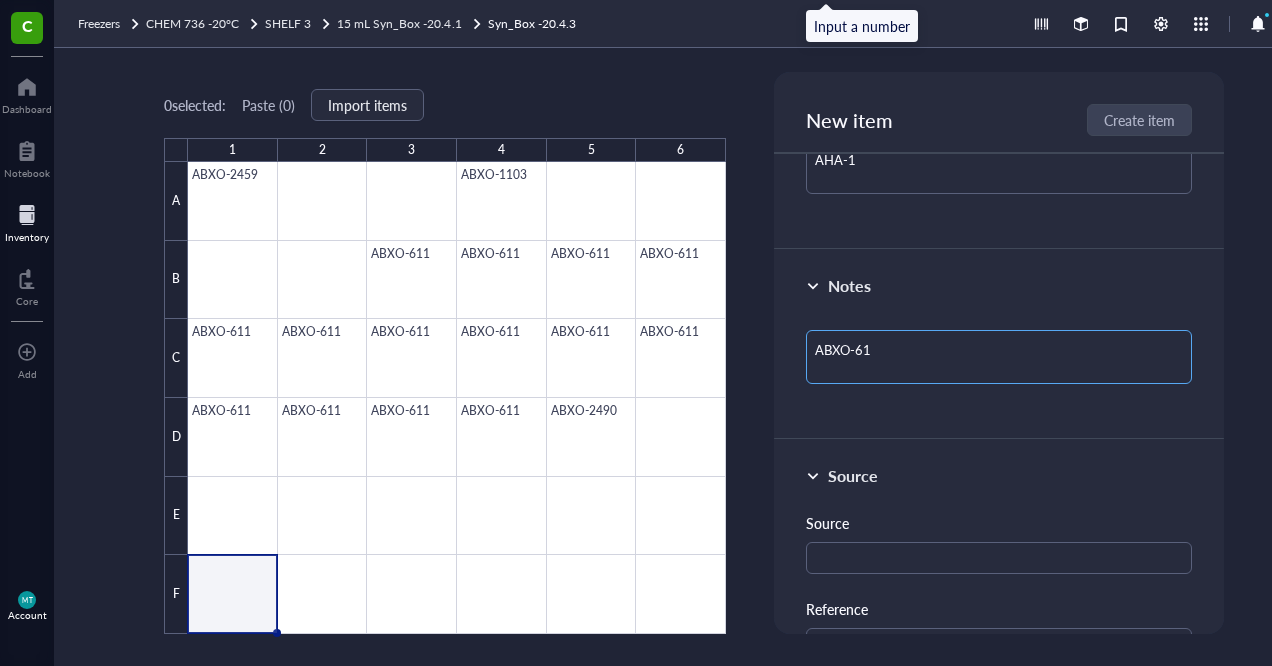 type on "ABXO-611" 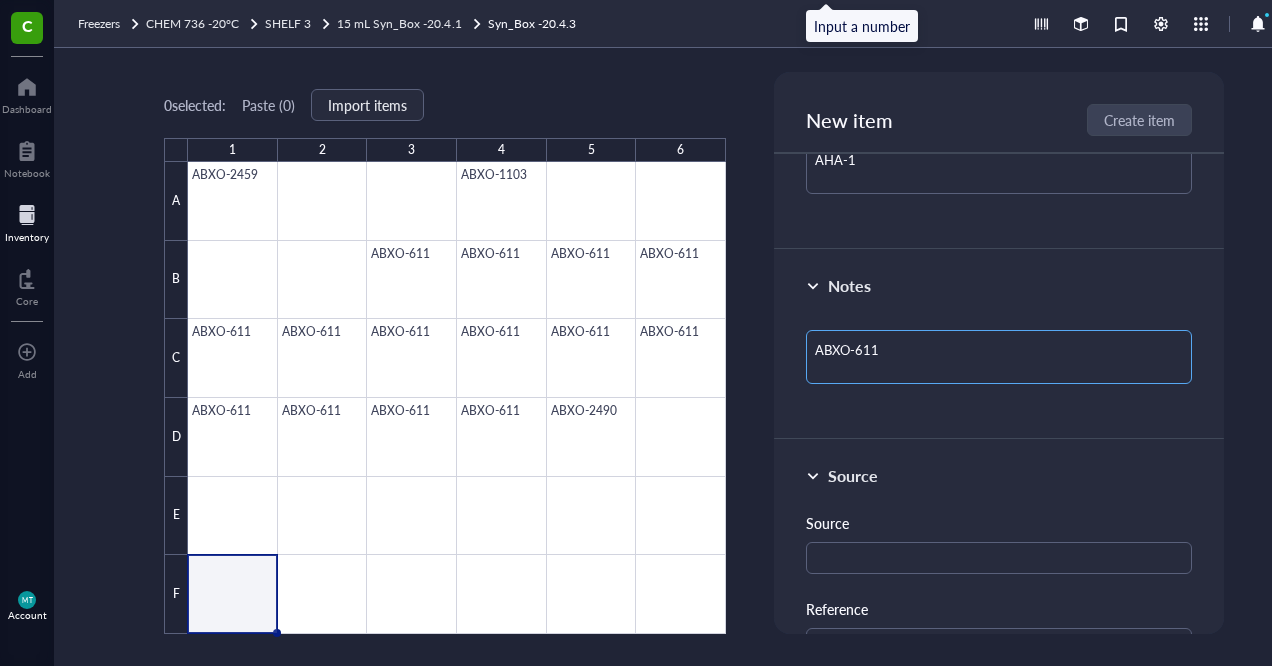 type on "ABXO-611" 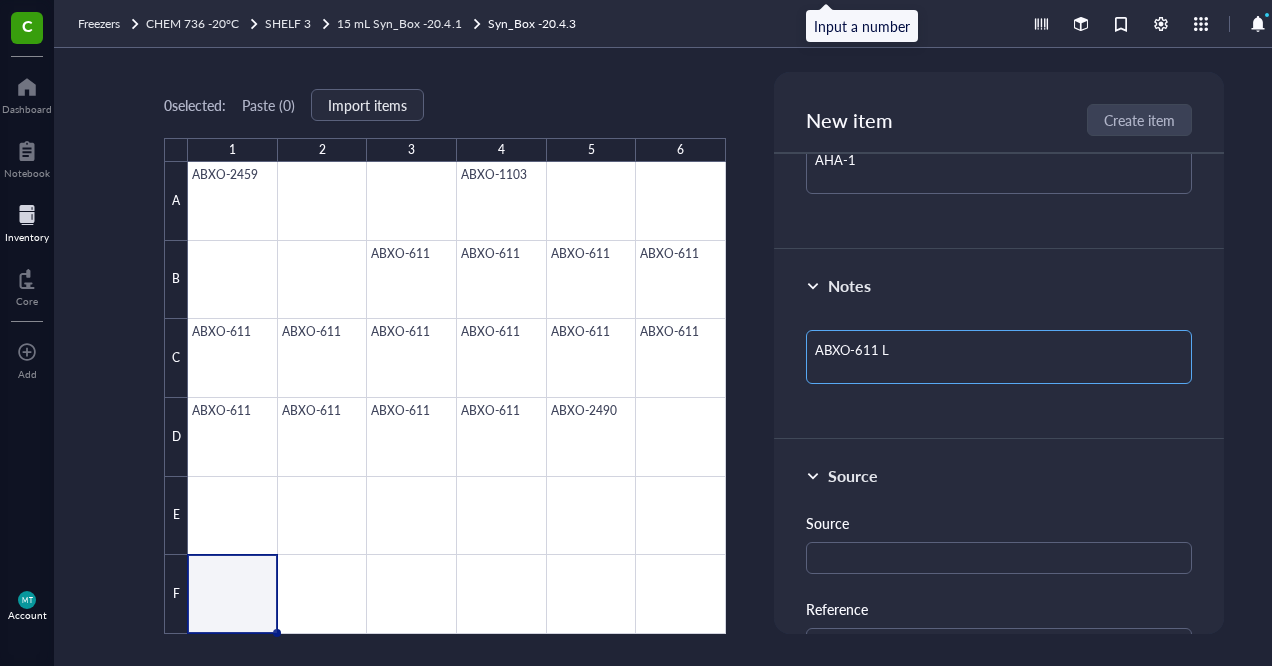 type on "ABXO-611 Lo" 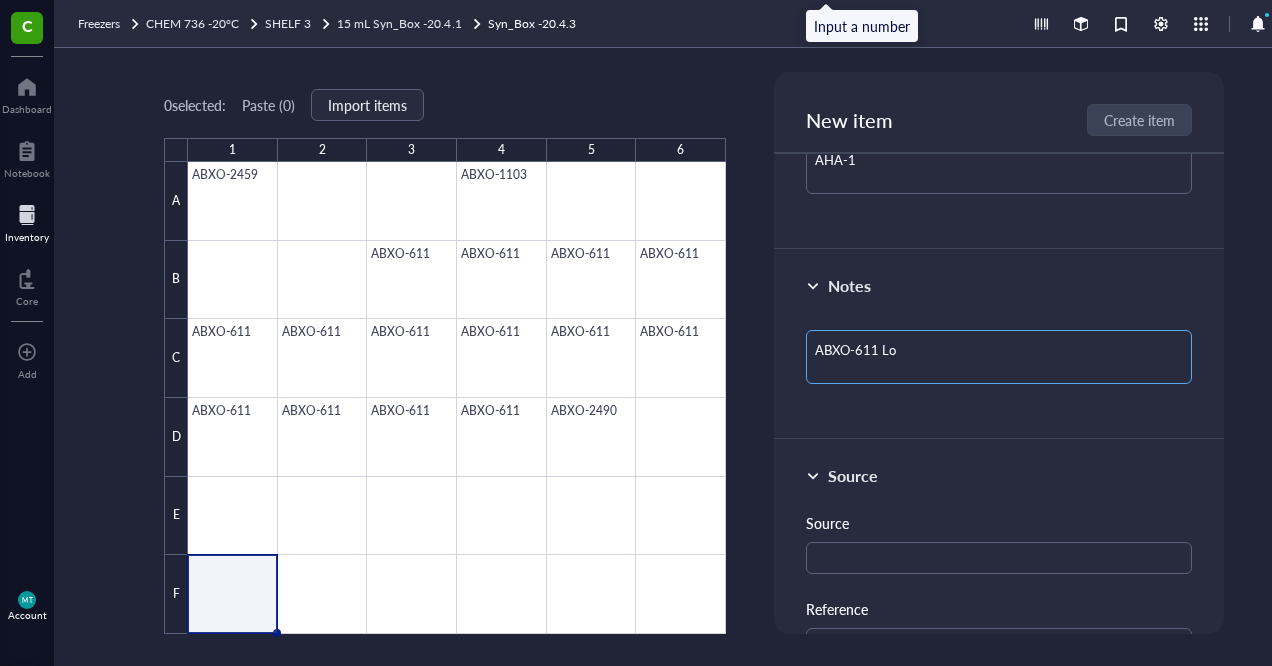 type on "ABXO-611 Lot" 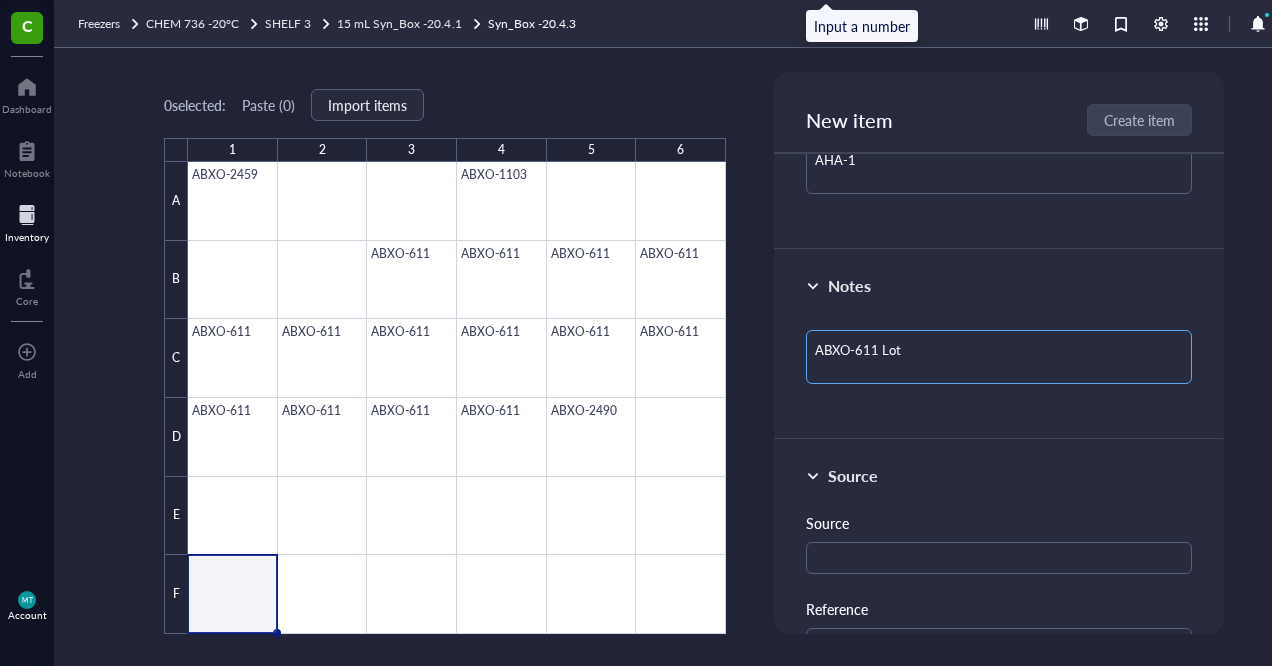 type on "ABXO-611 Lot" 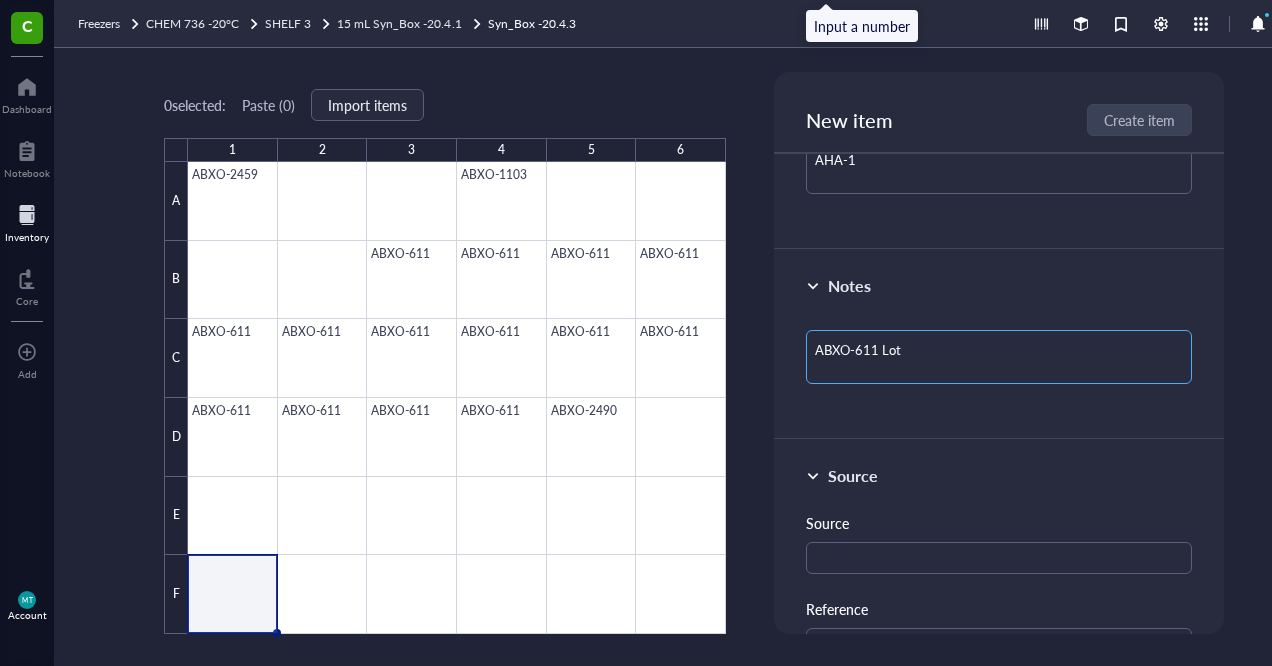 type on "ABXO-611 Lot" 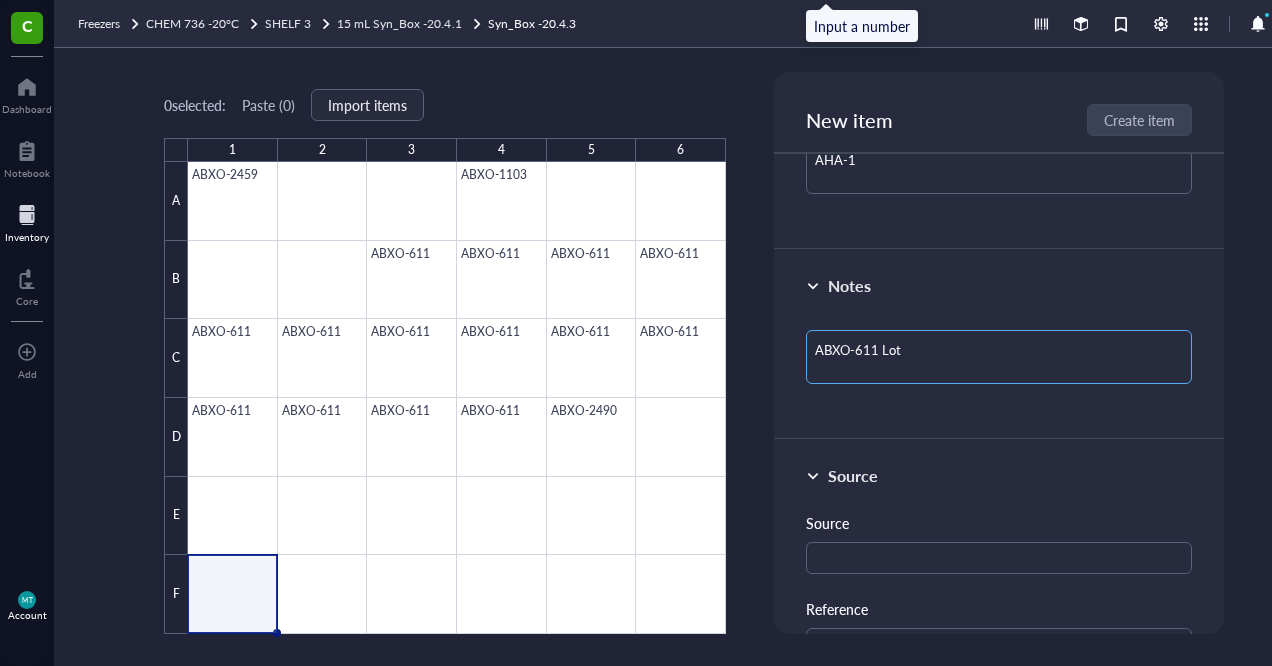 type on "ABXO-611 Lot 8" 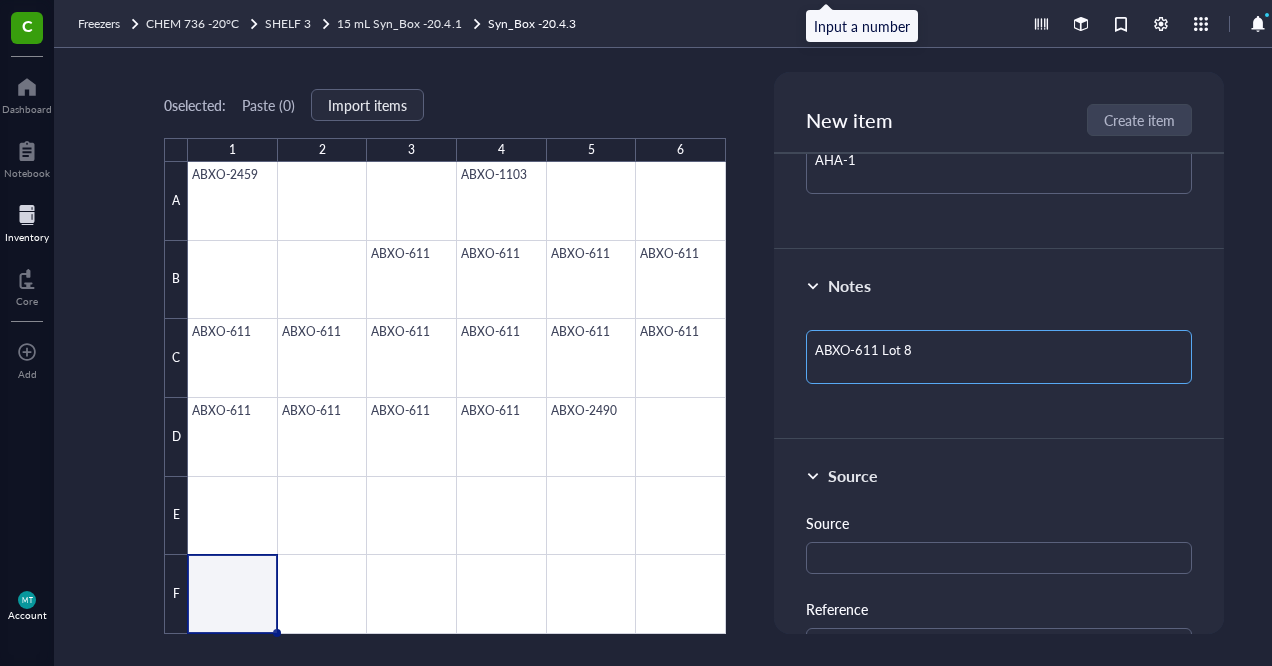type on "ABXO-611 Lot 86" 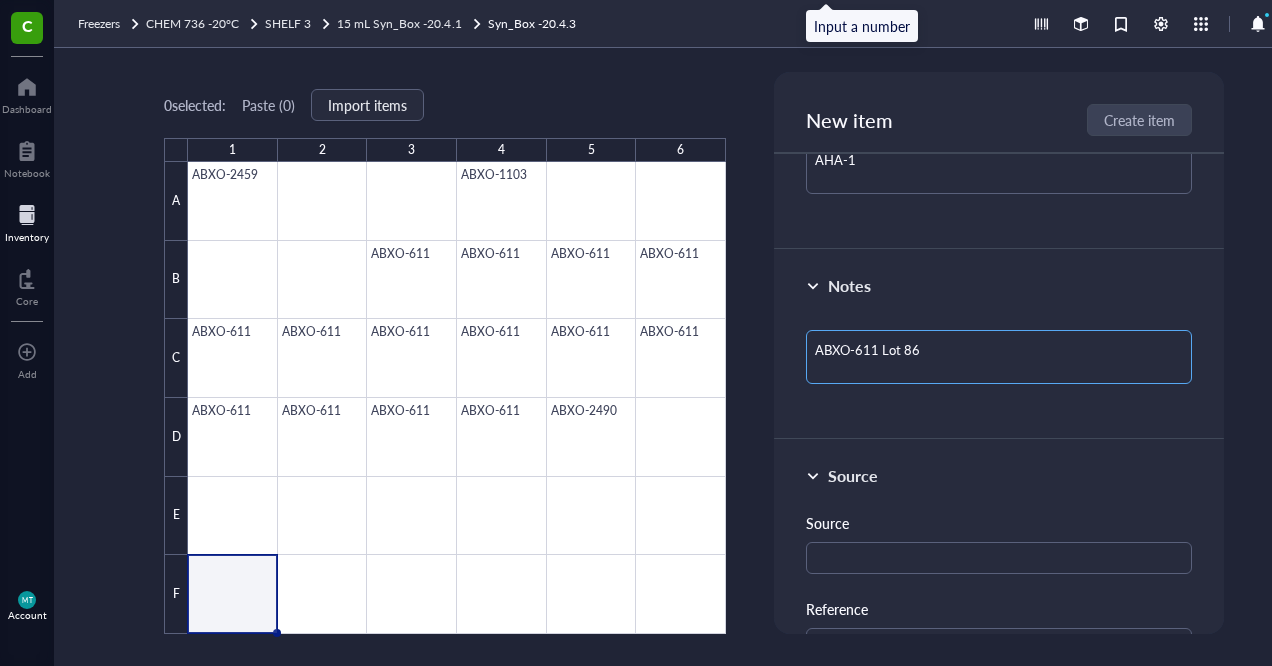 type on "ABXO-611 Lot 865" 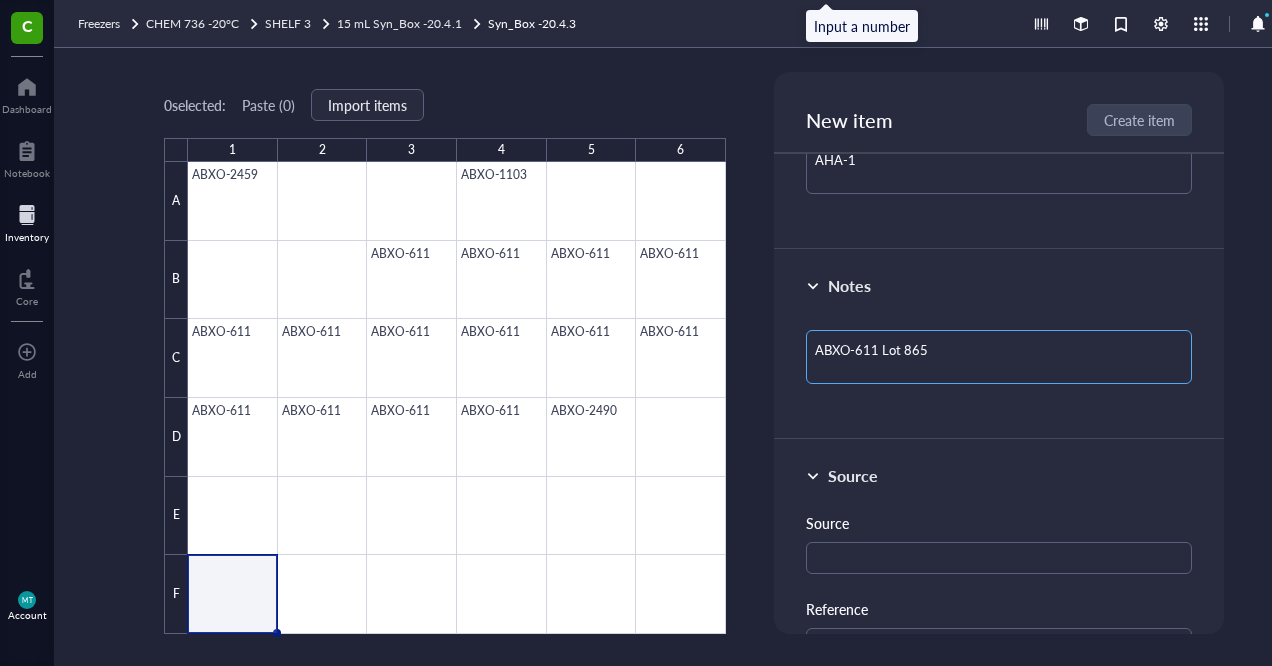type on "ABXO-611 Lot 8657" 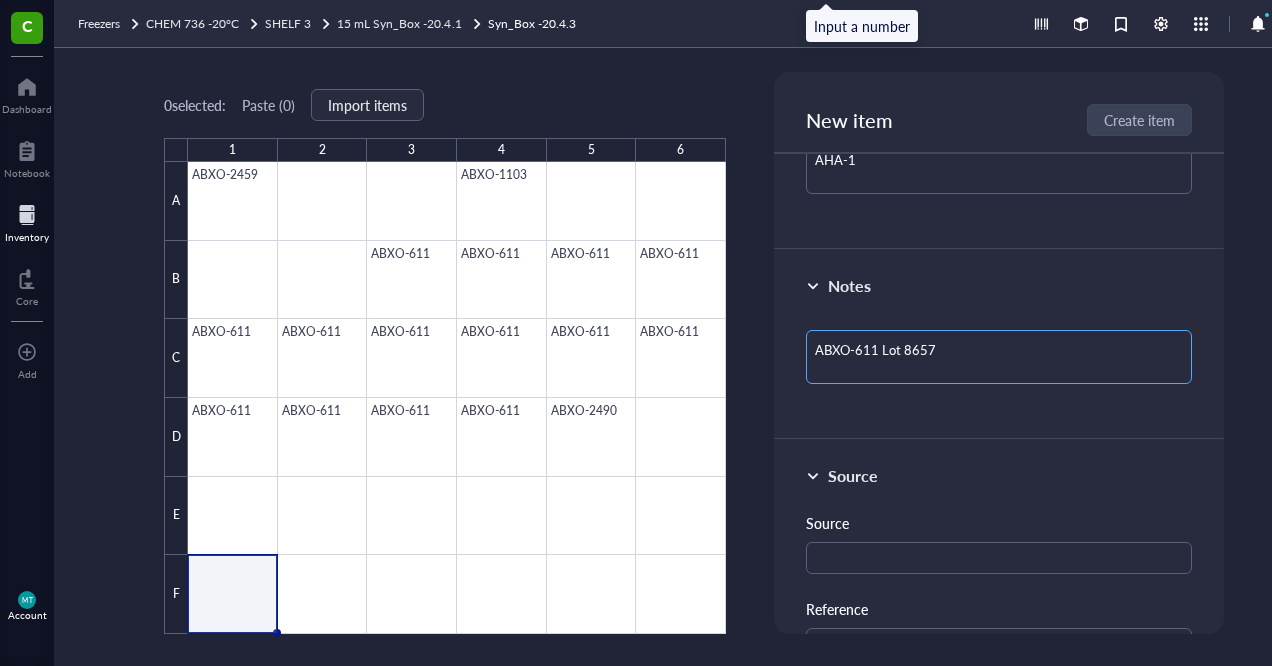 type on "ABXO-611 Lot 8657" 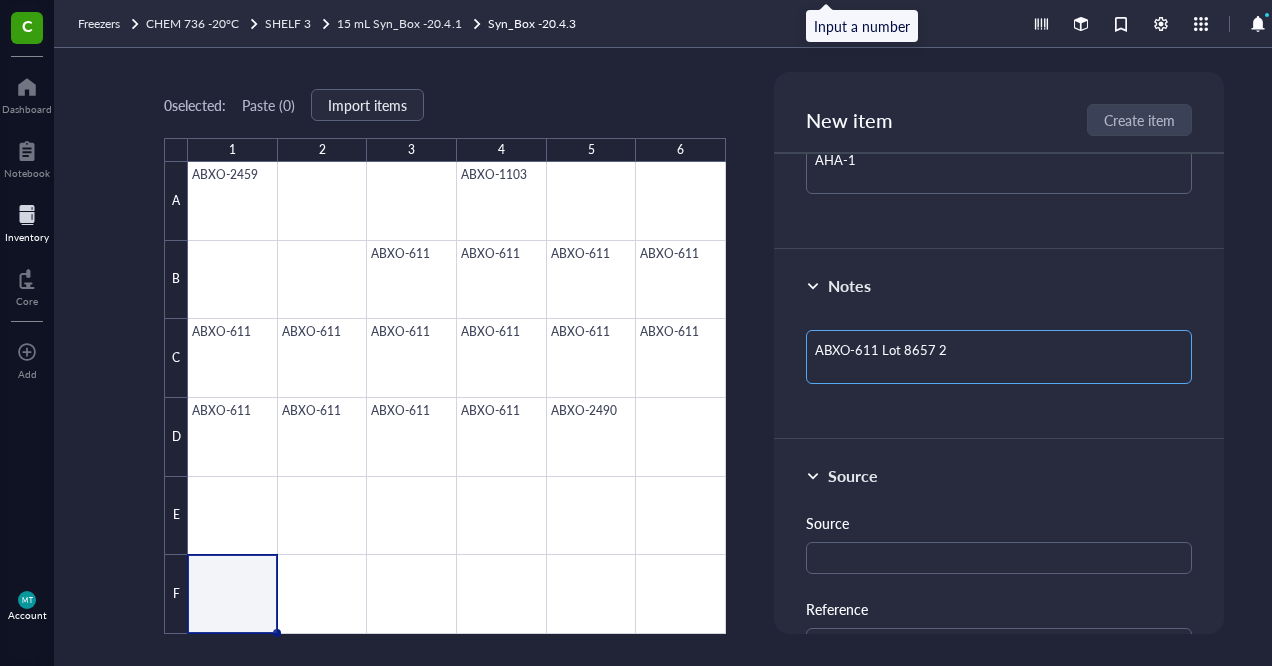 type on "ABXO-611 Lot 8657 20" 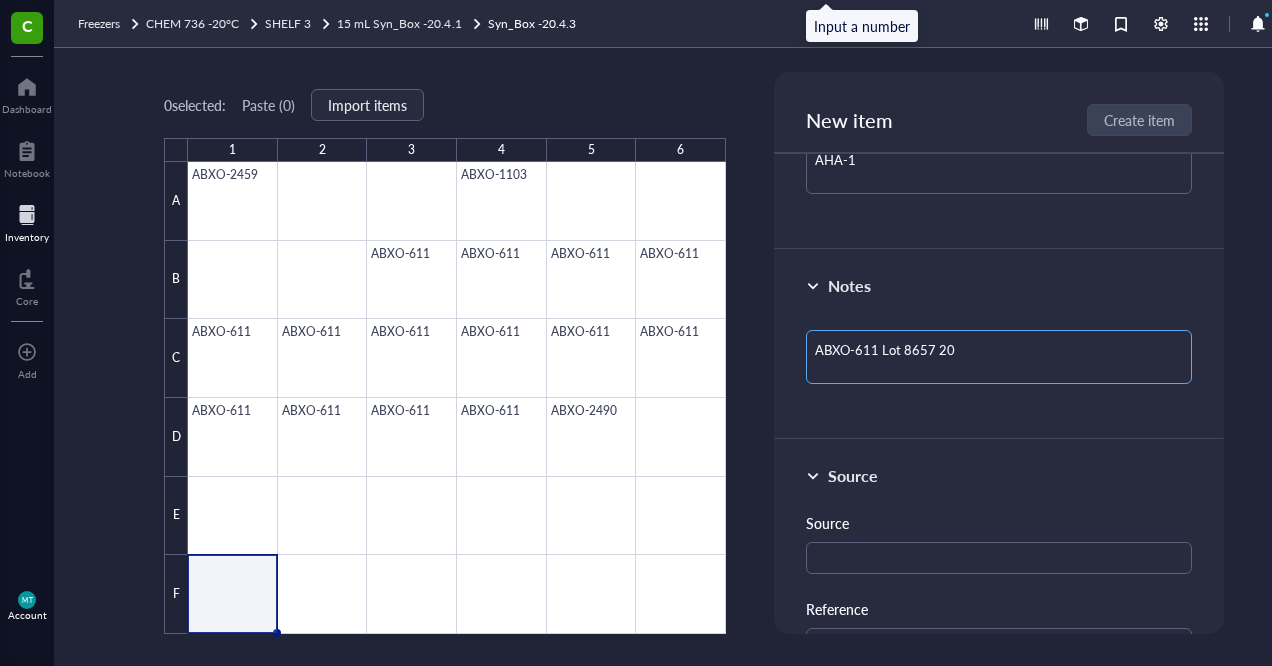type on "ABXO-611 Lot 8657 20m" 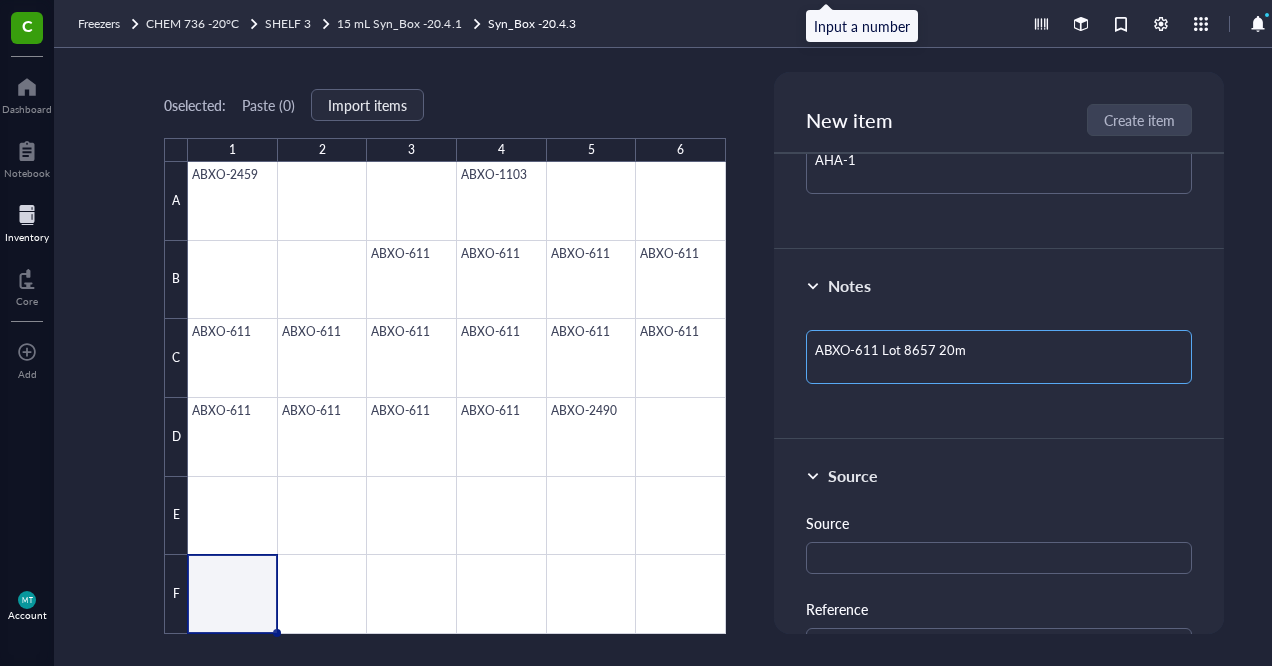 type on "ABXO-611 Lot 8657 20mg" 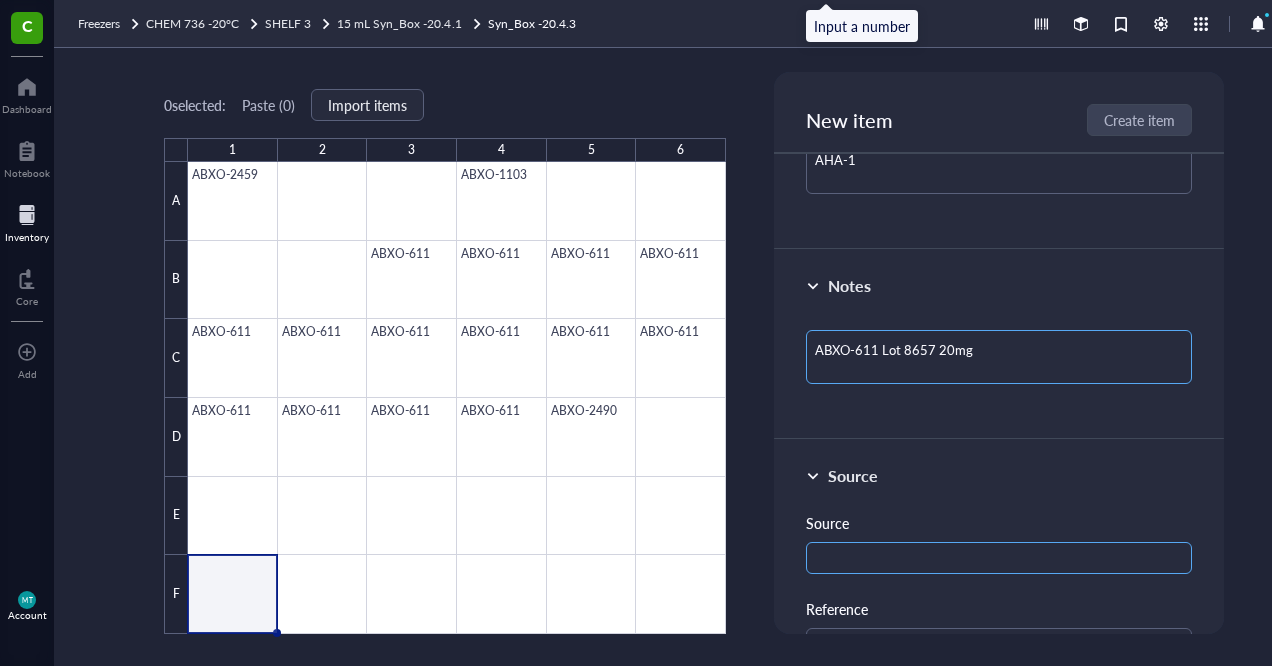 type on "ABXO-611 Lot 8657 20mg" 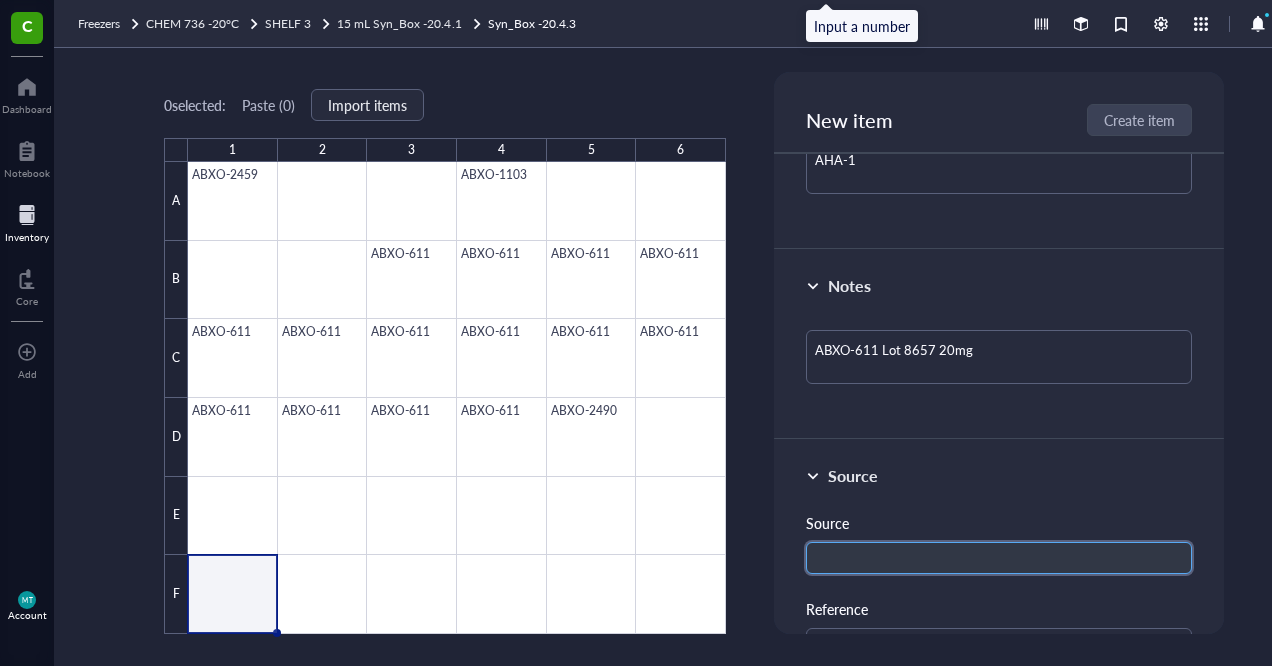 click at bounding box center [999, 558] 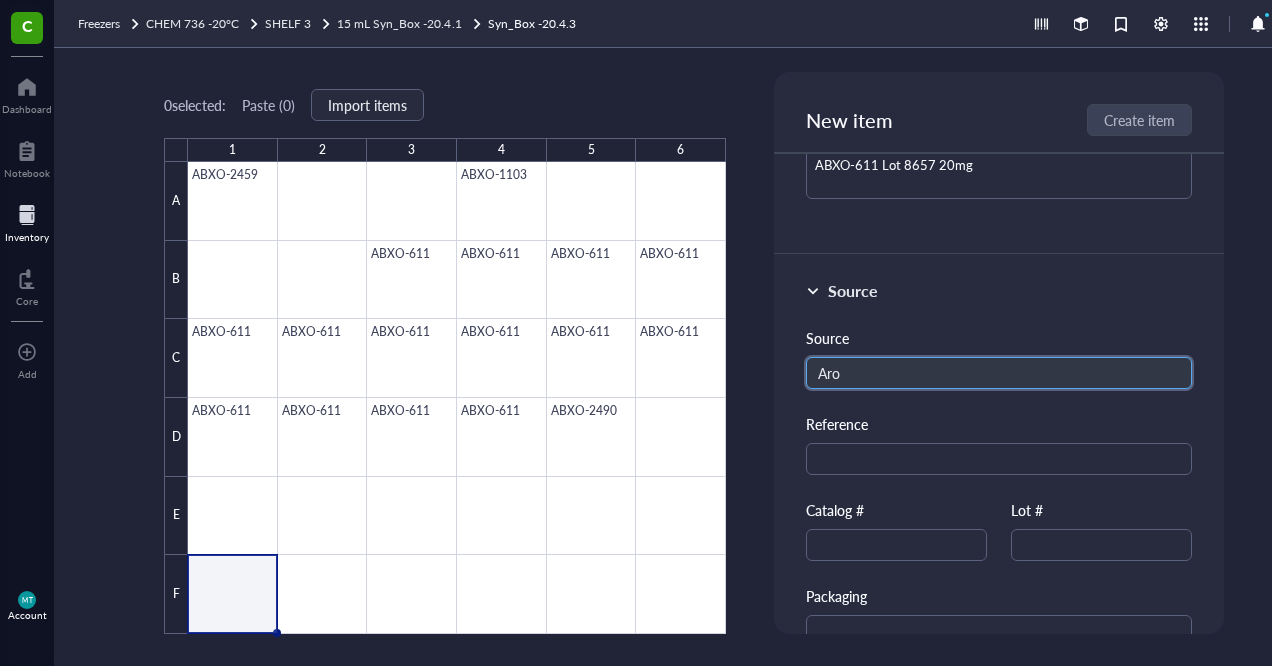 scroll, scrollTop: 841, scrollLeft: 0, axis: vertical 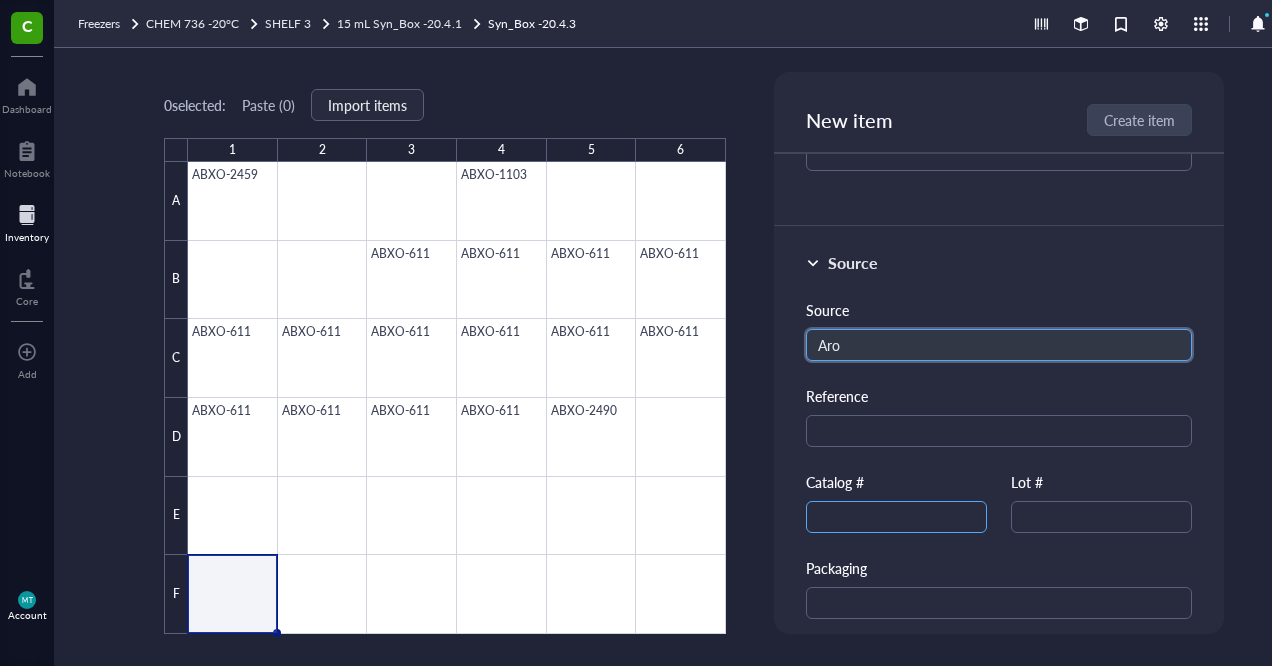 type on "Aro" 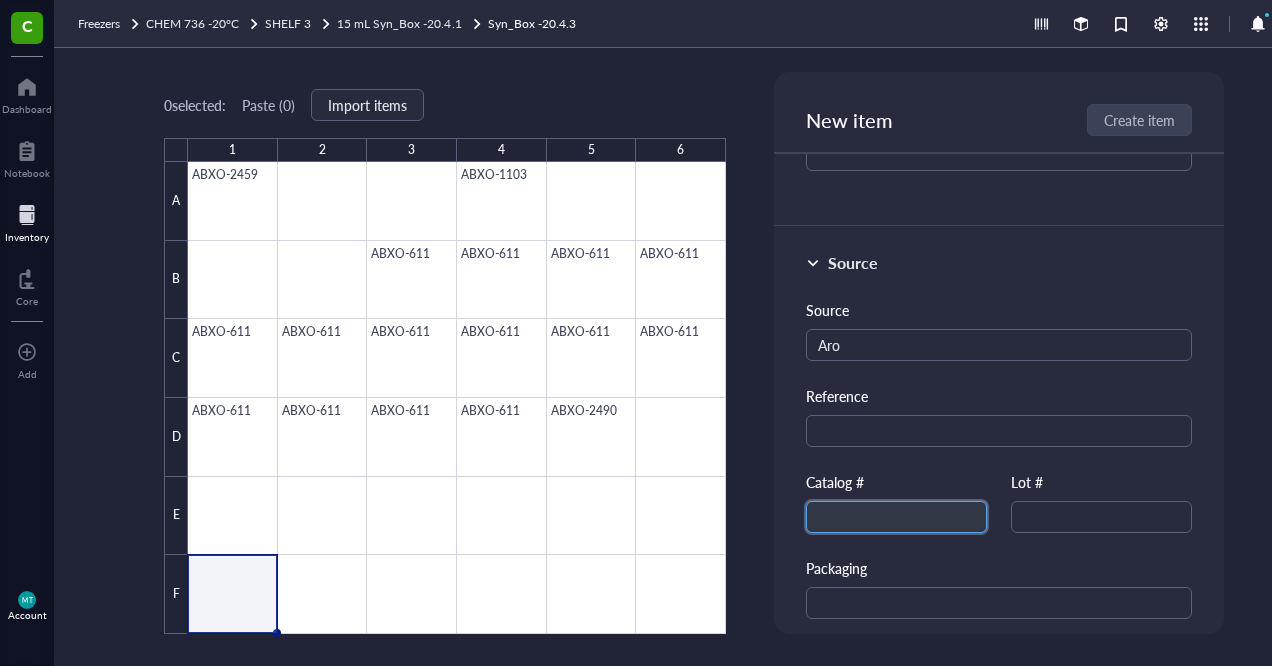 click at bounding box center (896, 517) 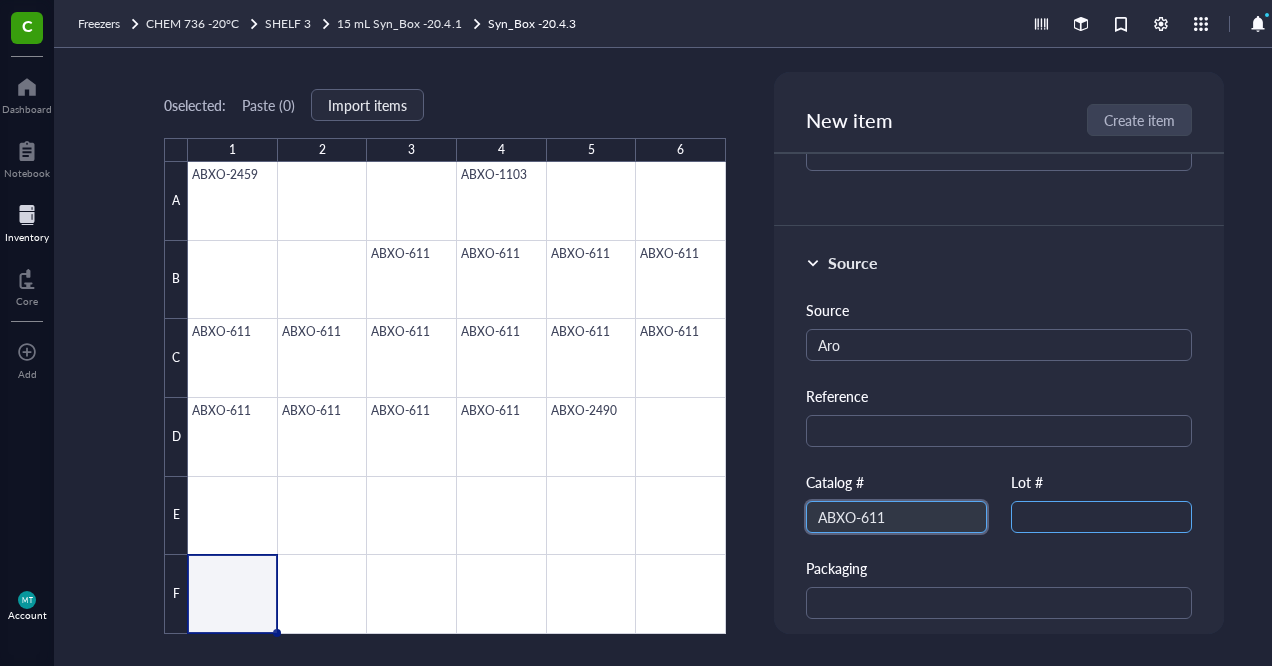 type on "ABXO-611" 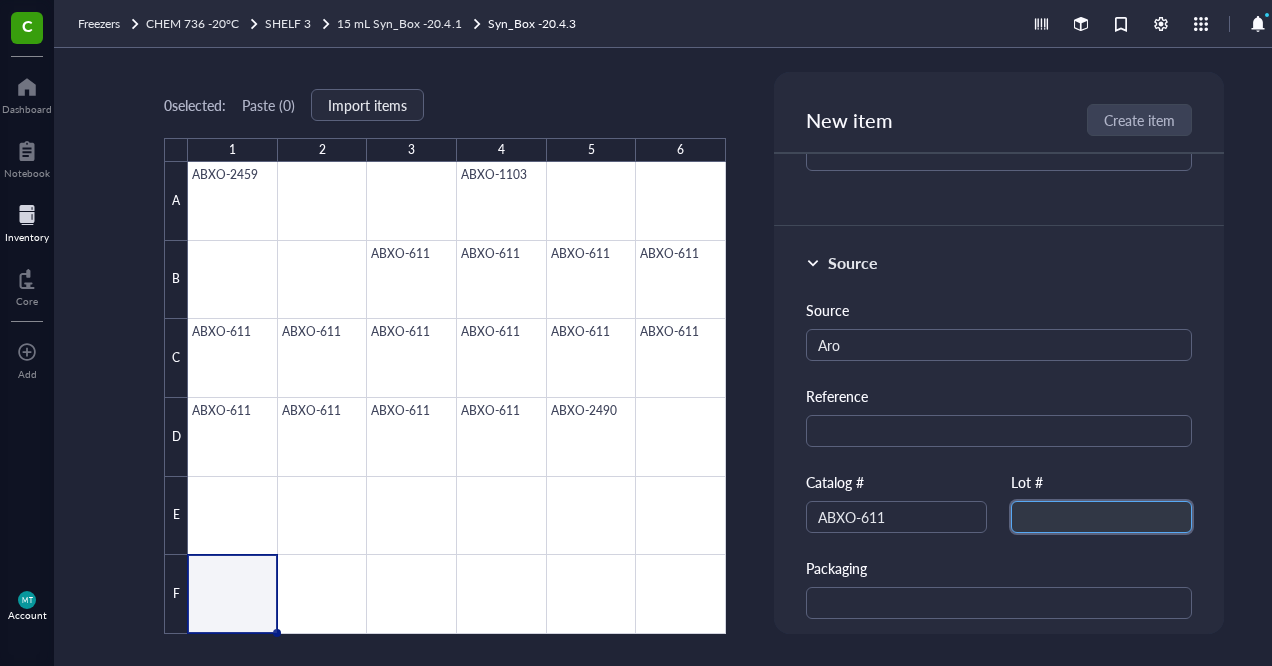 click at bounding box center [1101, 517] 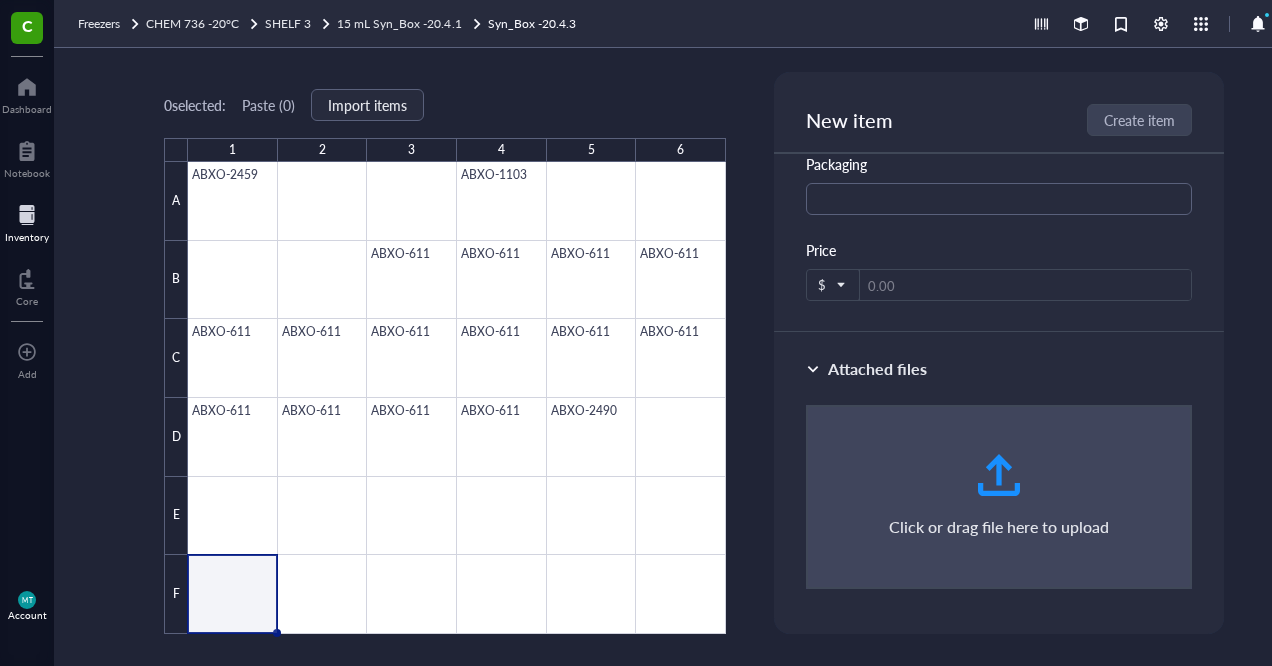 scroll, scrollTop: 1248, scrollLeft: 0, axis: vertical 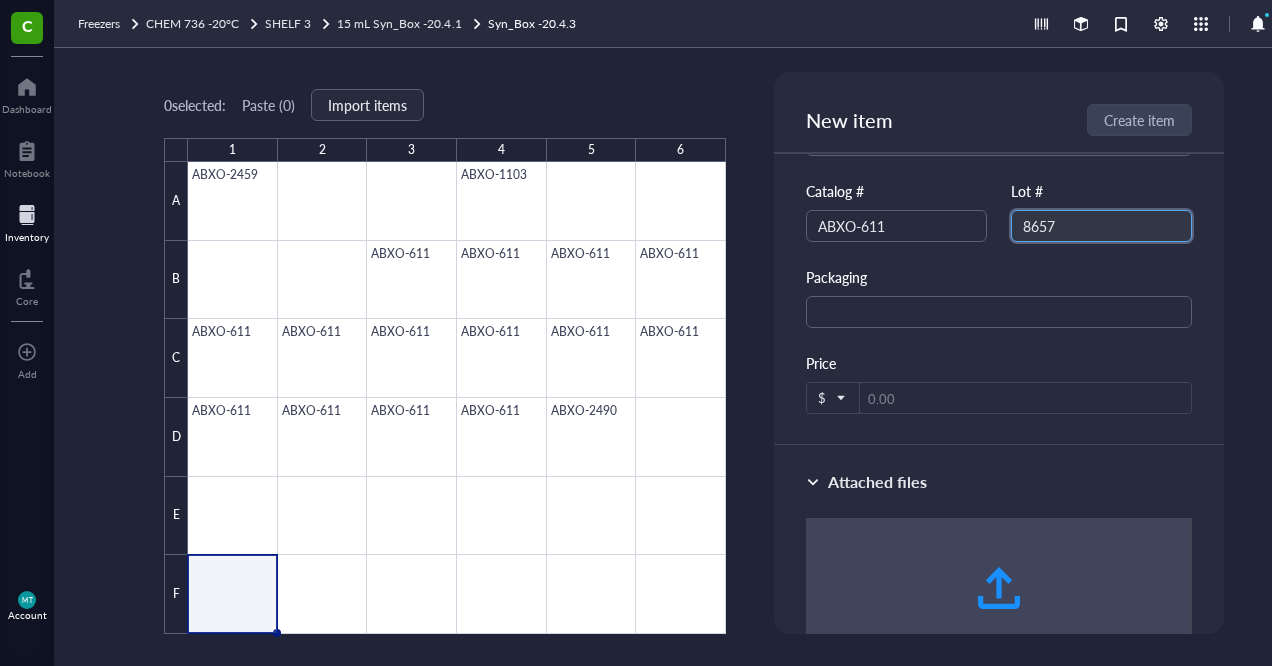 type on "8657" 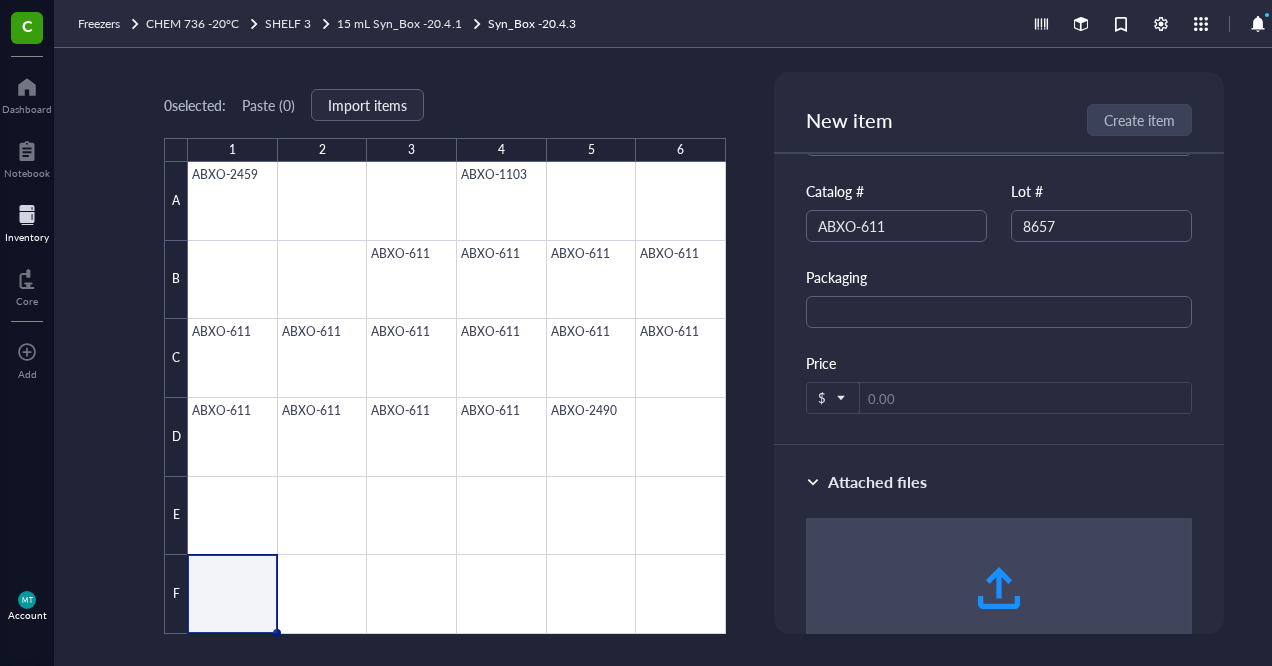 click on "Source Aro Reference Catalog # ABXO-611 Lot # 8657 Packaging Price $" at bounding box center [999, 211] 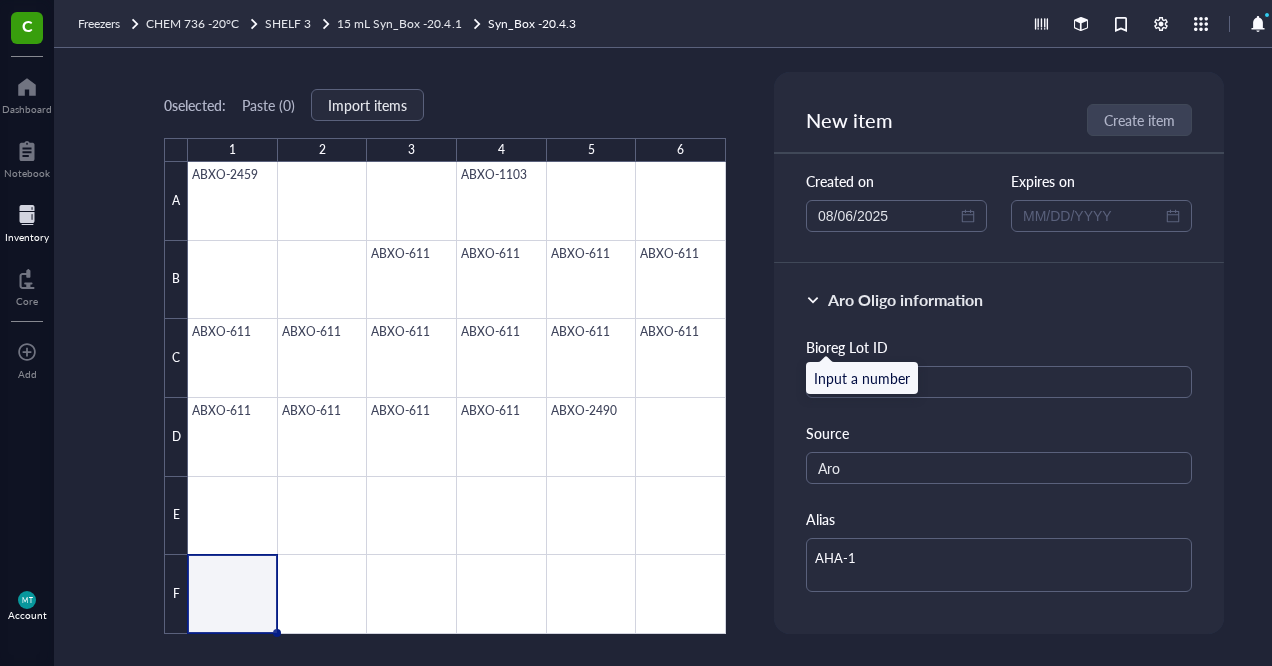 scroll, scrollTop: 220, scrollLeft: 0, axis: vertical 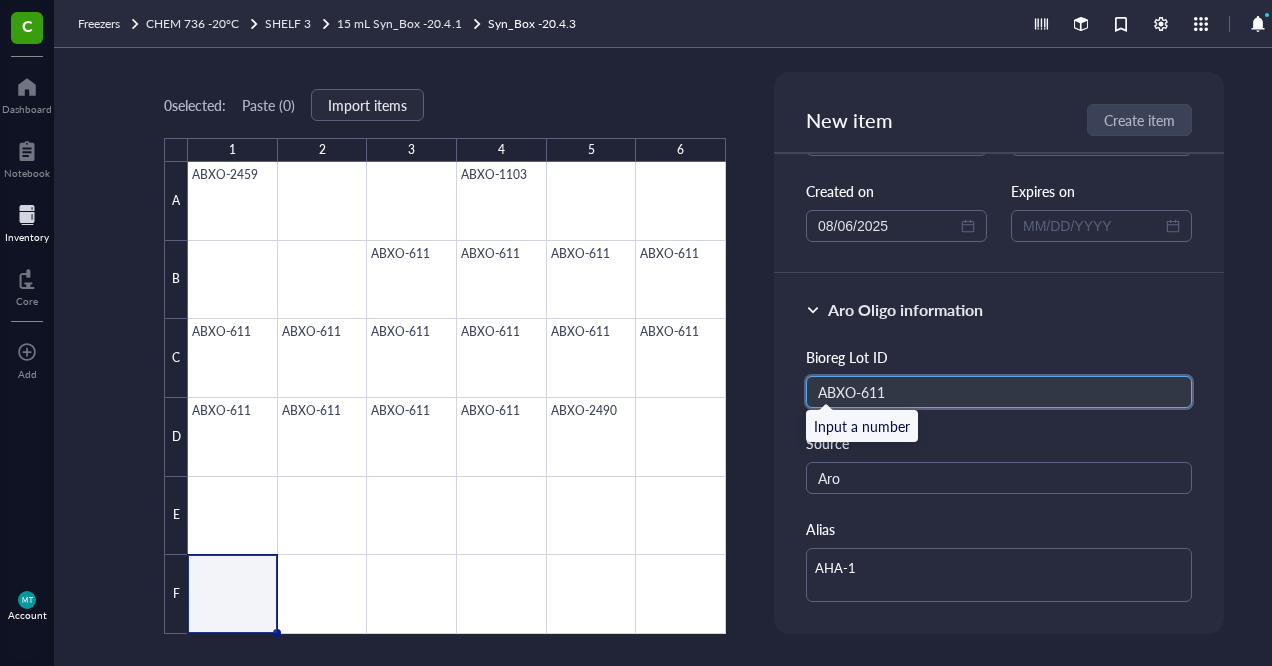 click on "ABXO-611" at bounding box center [999, 392] 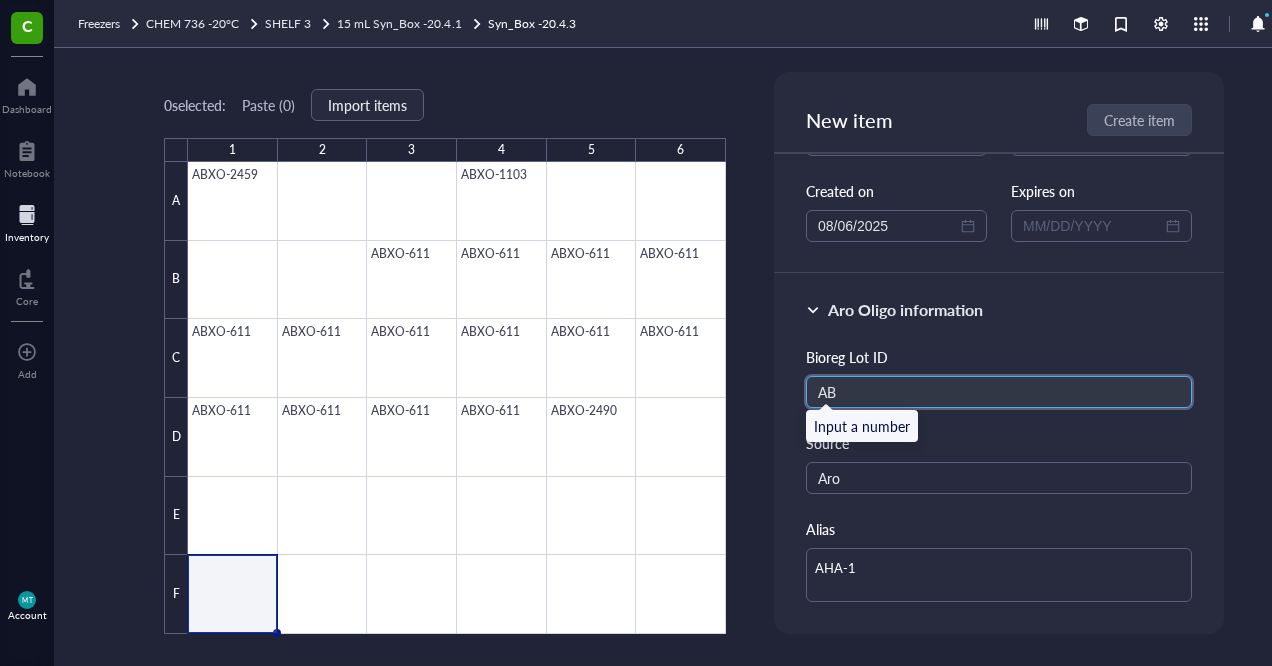 type on "A" 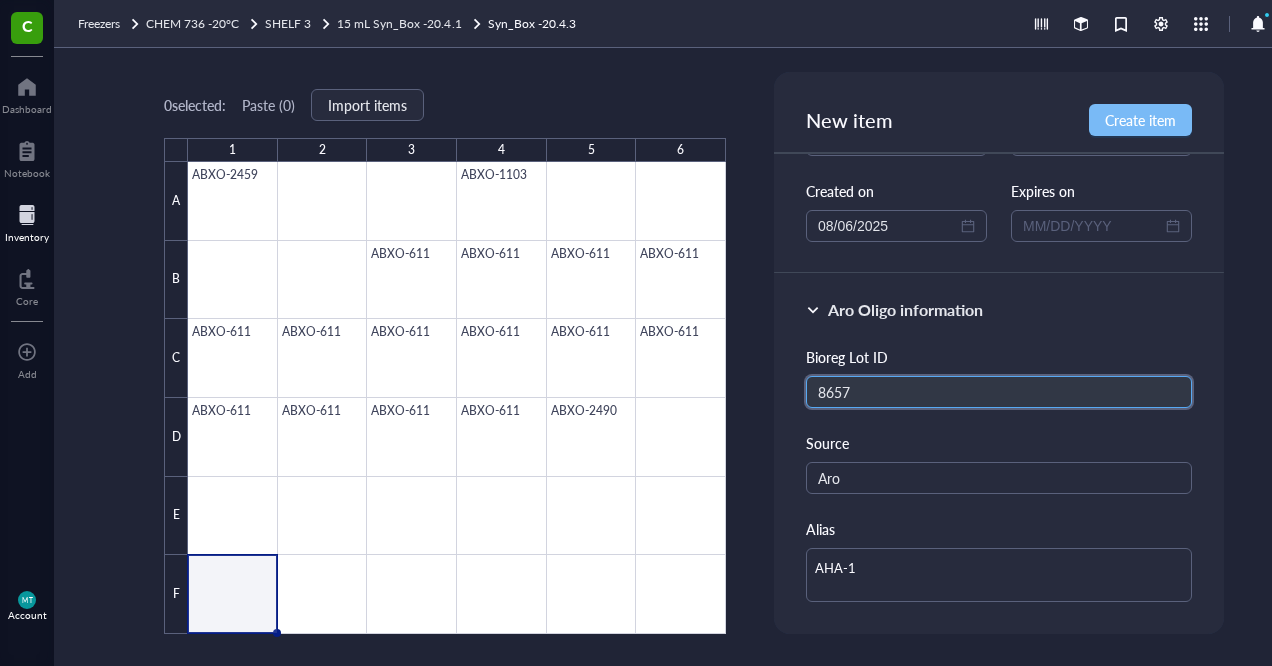 type on "8657" 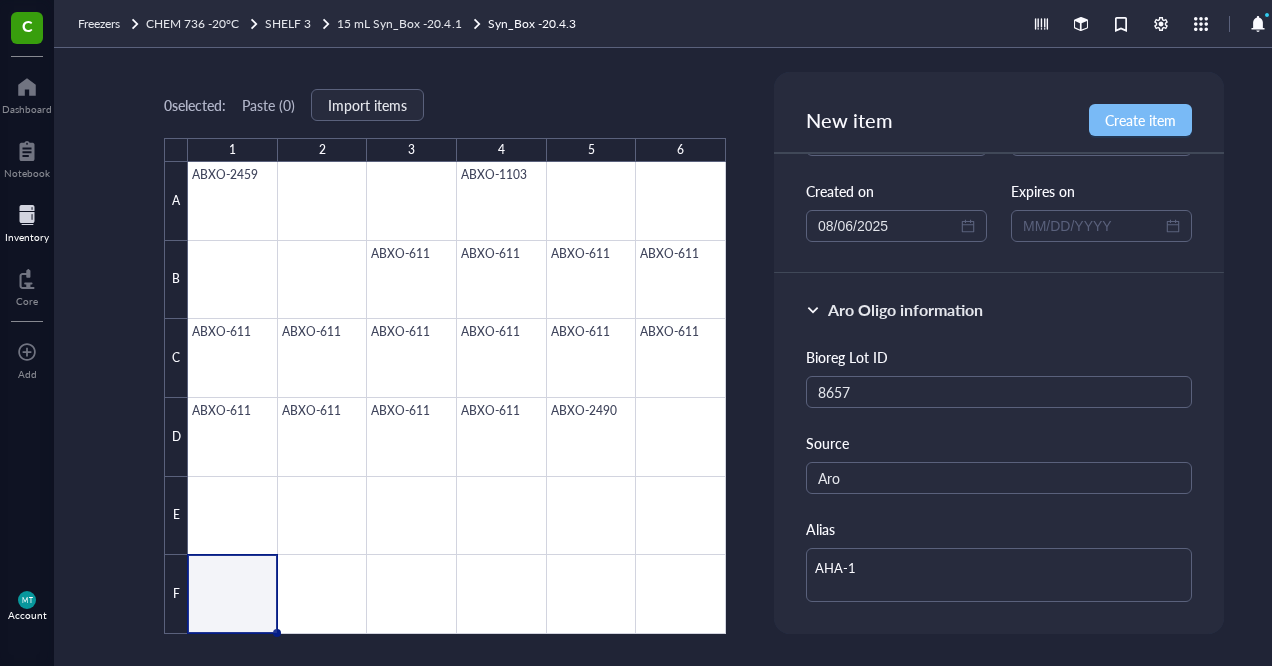 click on "Create item" at bounding box center [1140, 120] 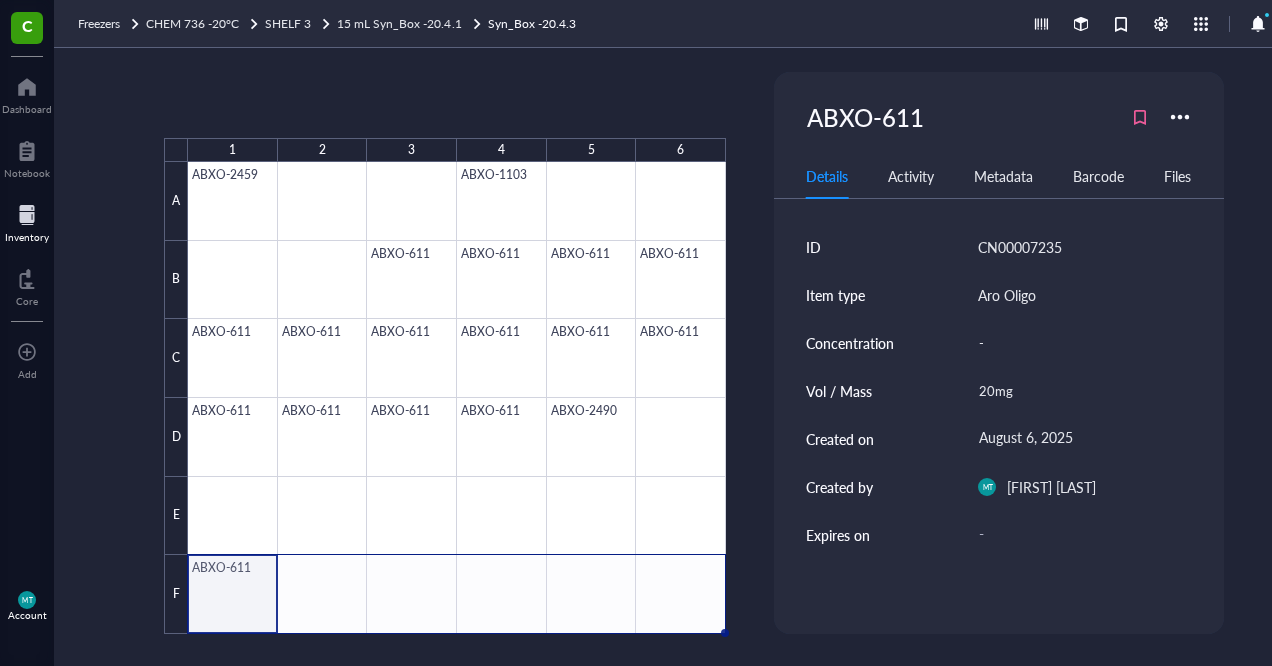 drag, startPoint x: 276, startPoint y: 624, endPoint x: 641, endPoint y: 600, distance: 365.78818 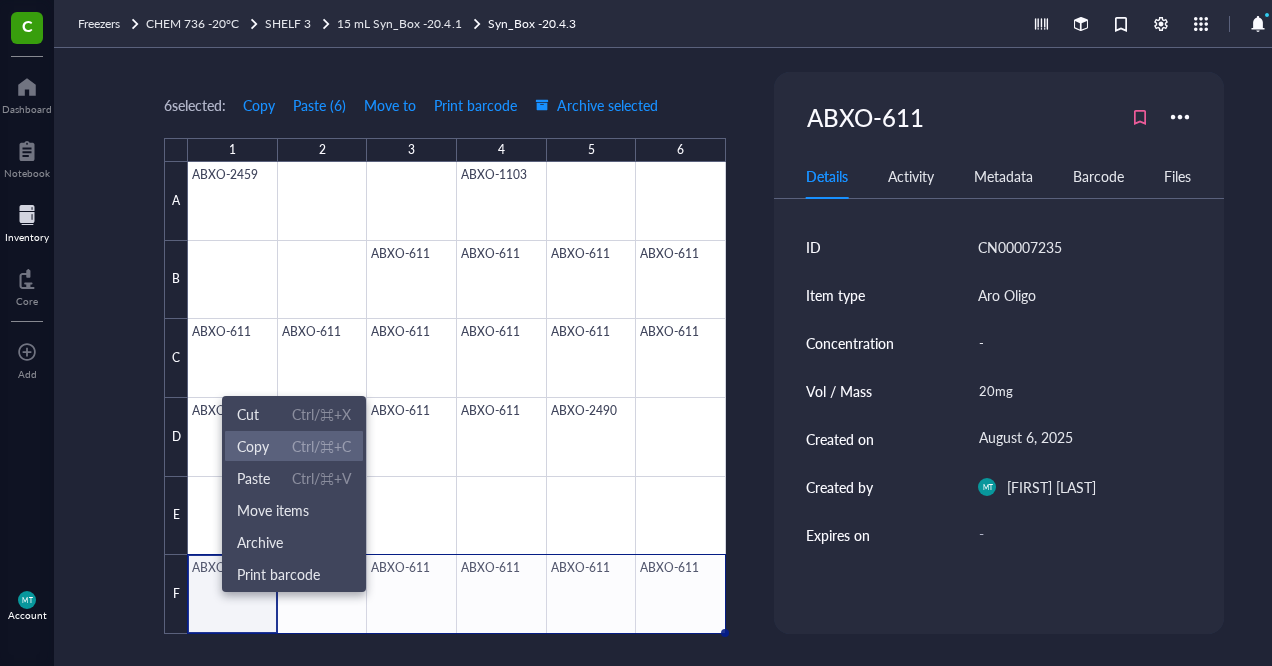click on "Copy" at bounding box center (253, 446) 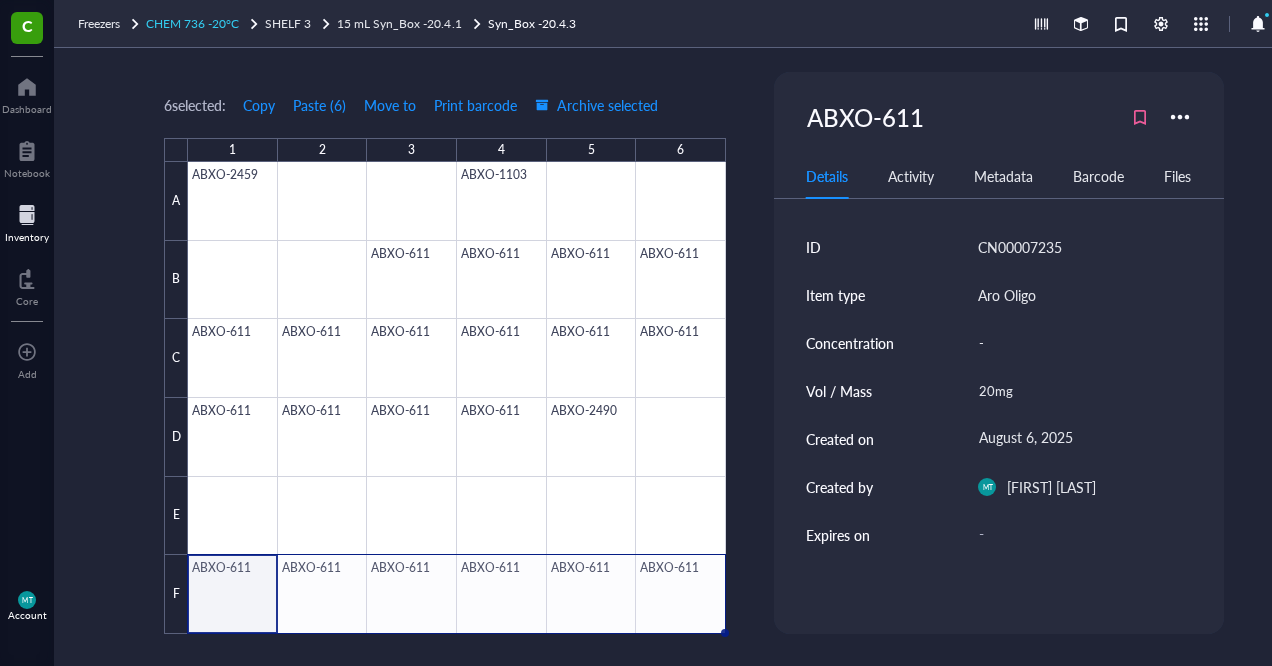 click on "CHEM 736 -20°C" at bounding box center [203, 24] 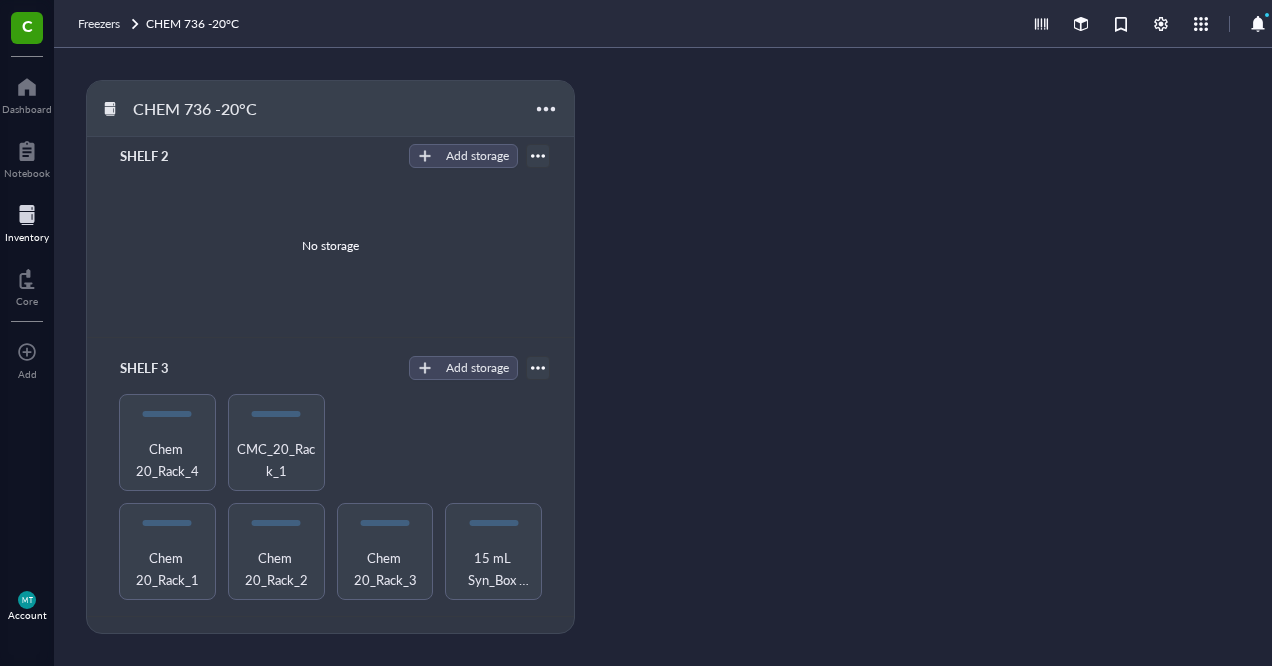 scroll, scrollTop: 224, scrollLeft: 0, axis: vertical 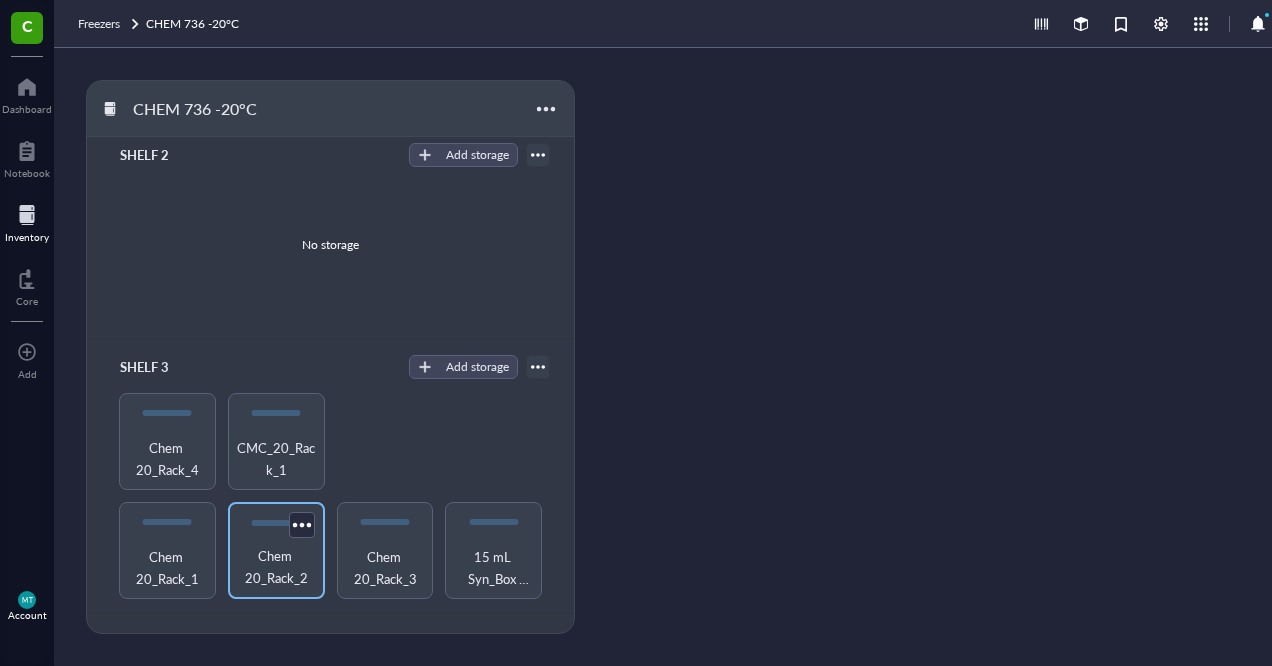 click on "Chem 20_Rack_2" at bounding box center [276, 550] 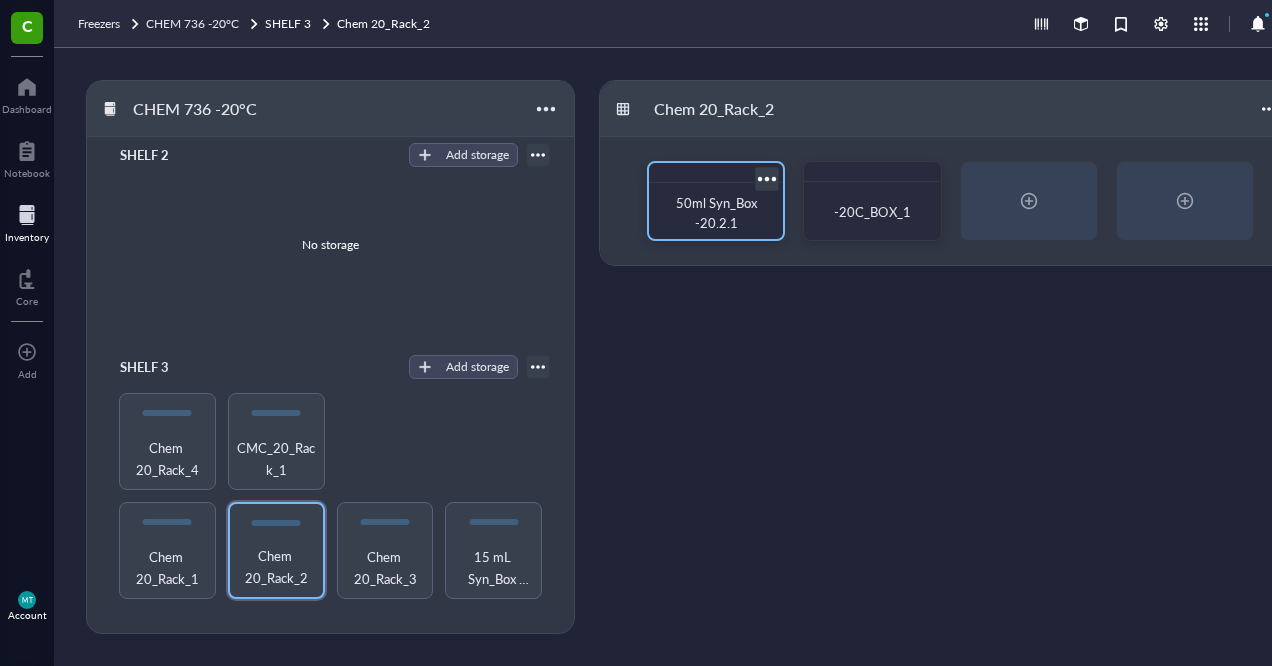 click on "50ml Syn_Box -20.2.1" at bounding box center (716, 213) 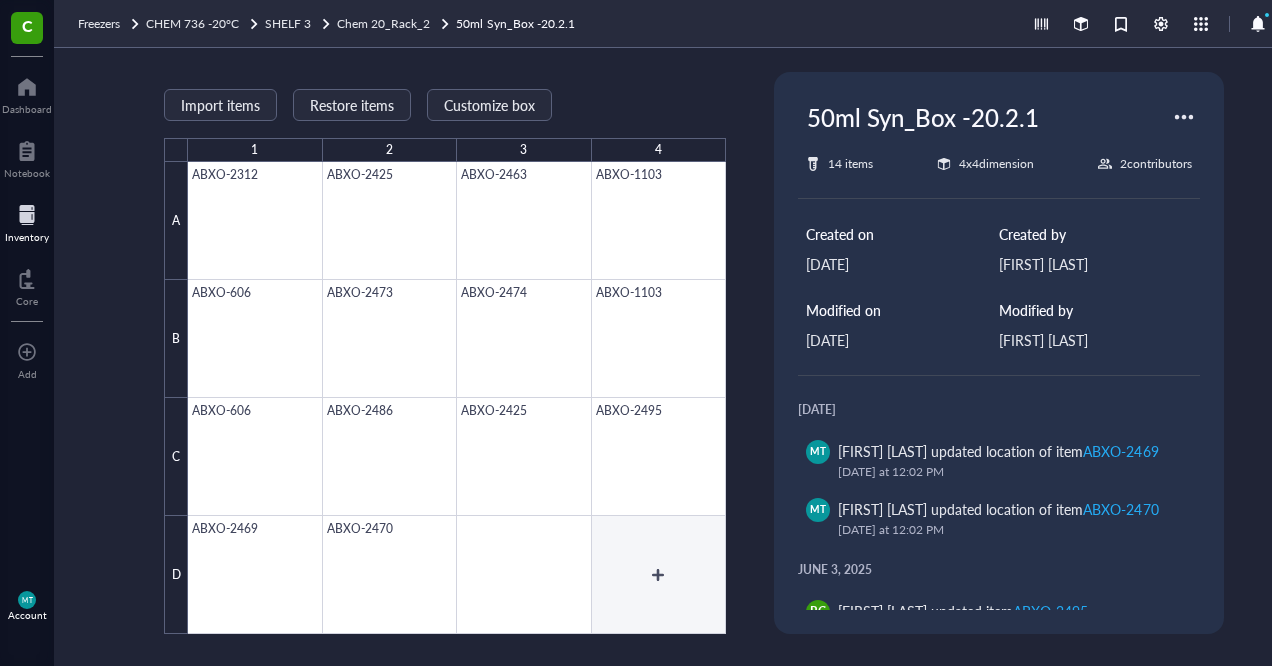 click at bounding box center (457, 398) 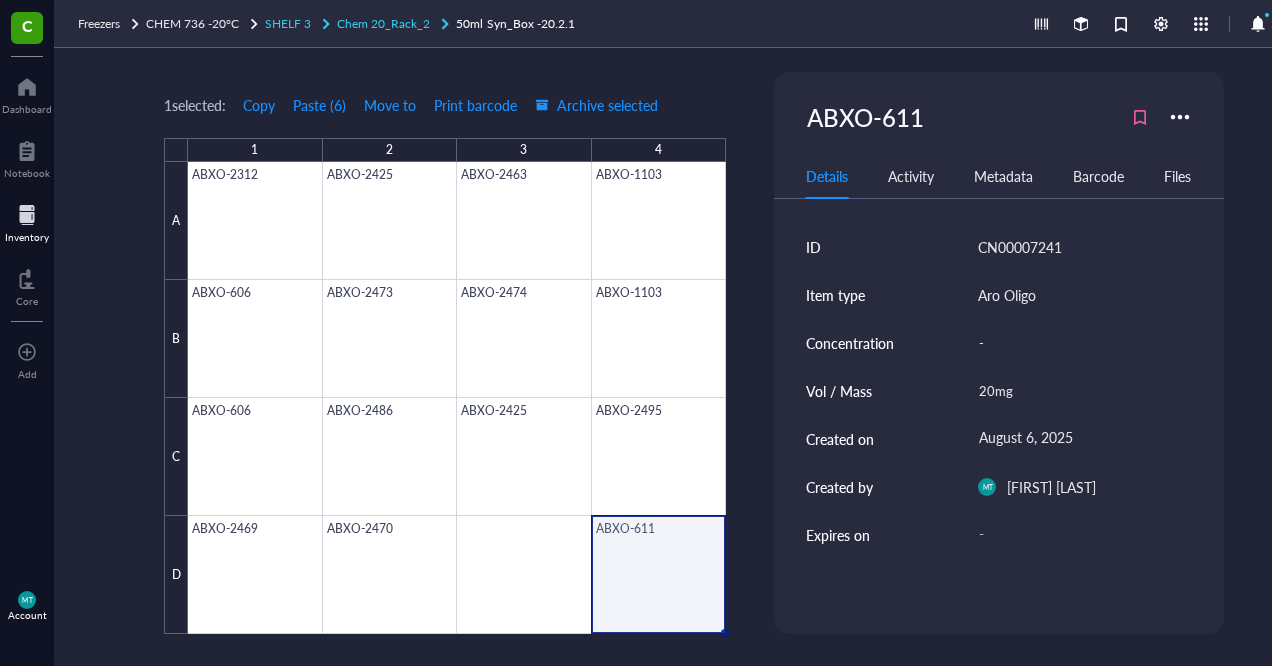 click on "Chem 20_Rack_2" at bounding box center (383, 24) 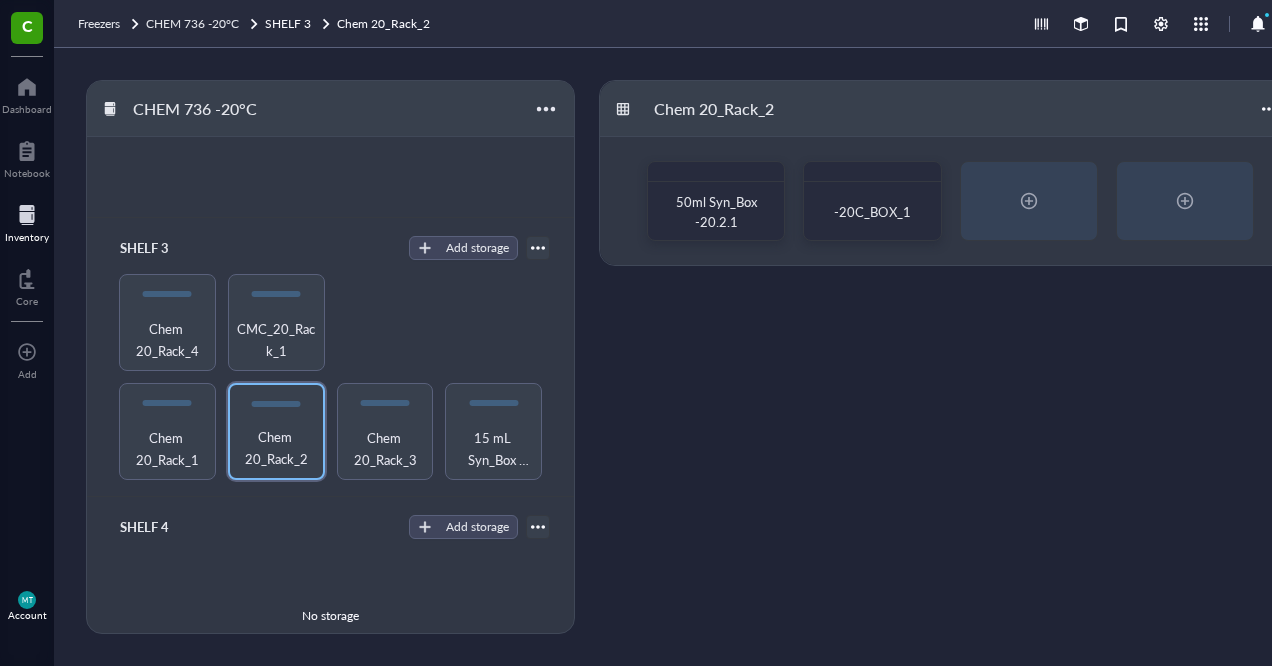 scroll, scrollTop: 344, scrollLeft: 0, axis: vertical 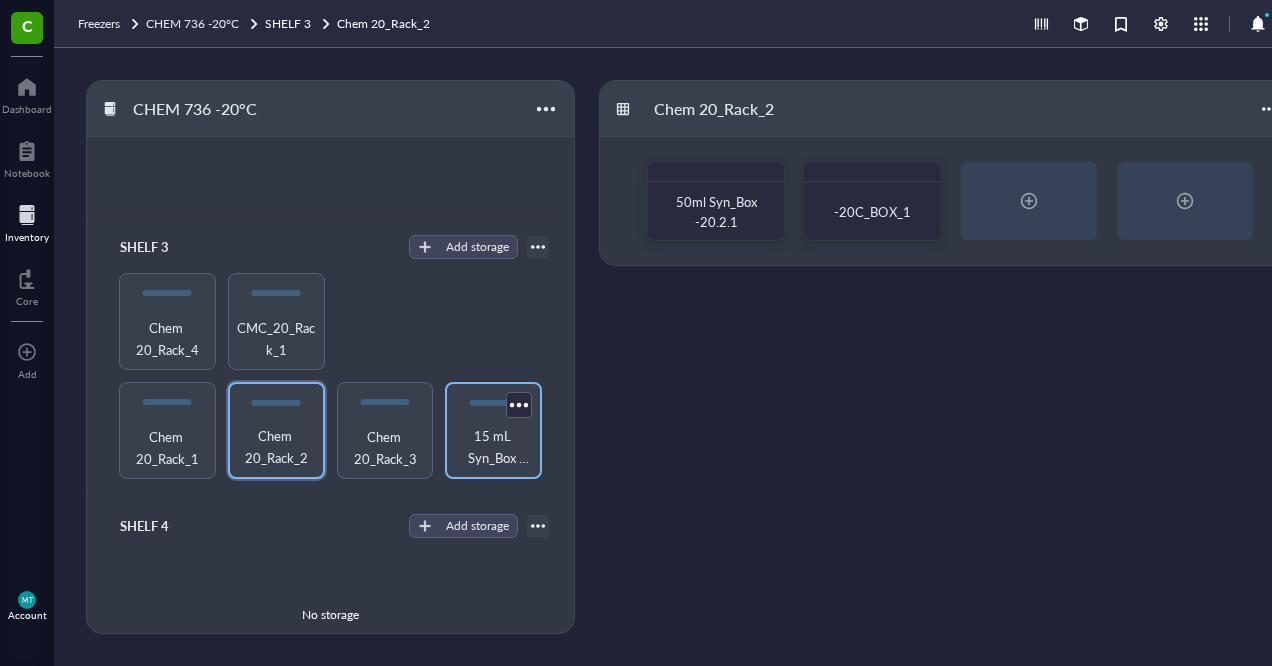 click on "15 mL Syn_Box -20.4.1" at bounding box center [493, 447] 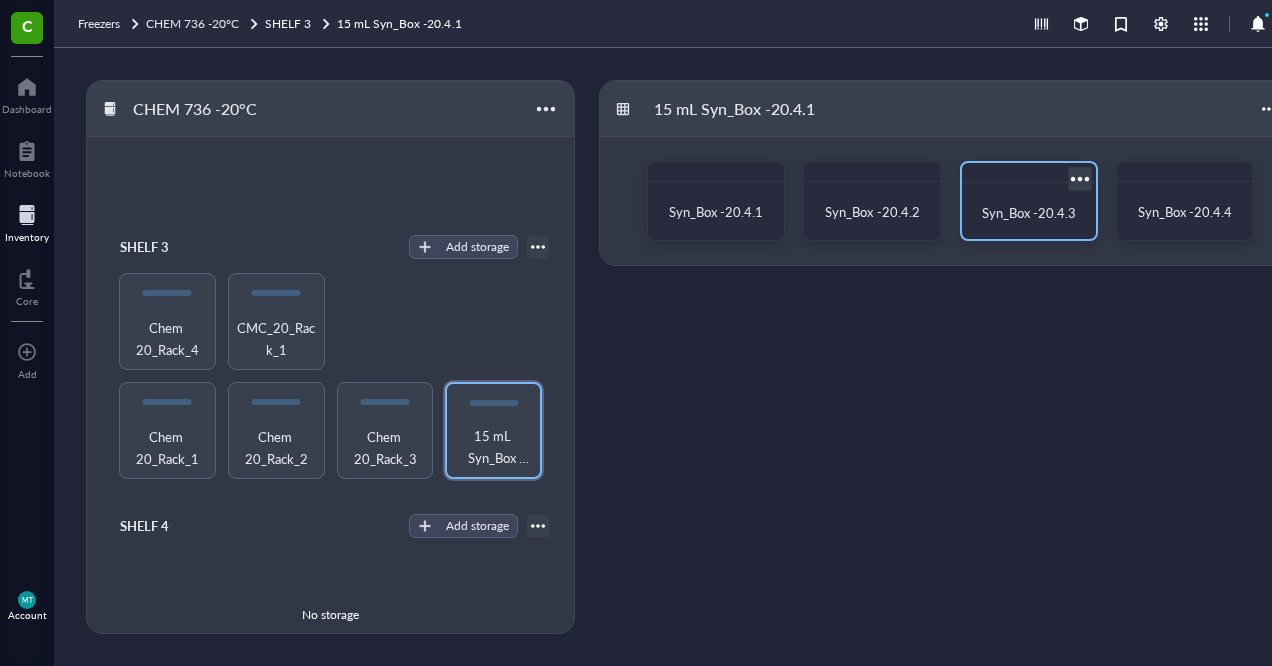 click on "Syn_Box -20.4.3" at bounding box center [1029, 212] 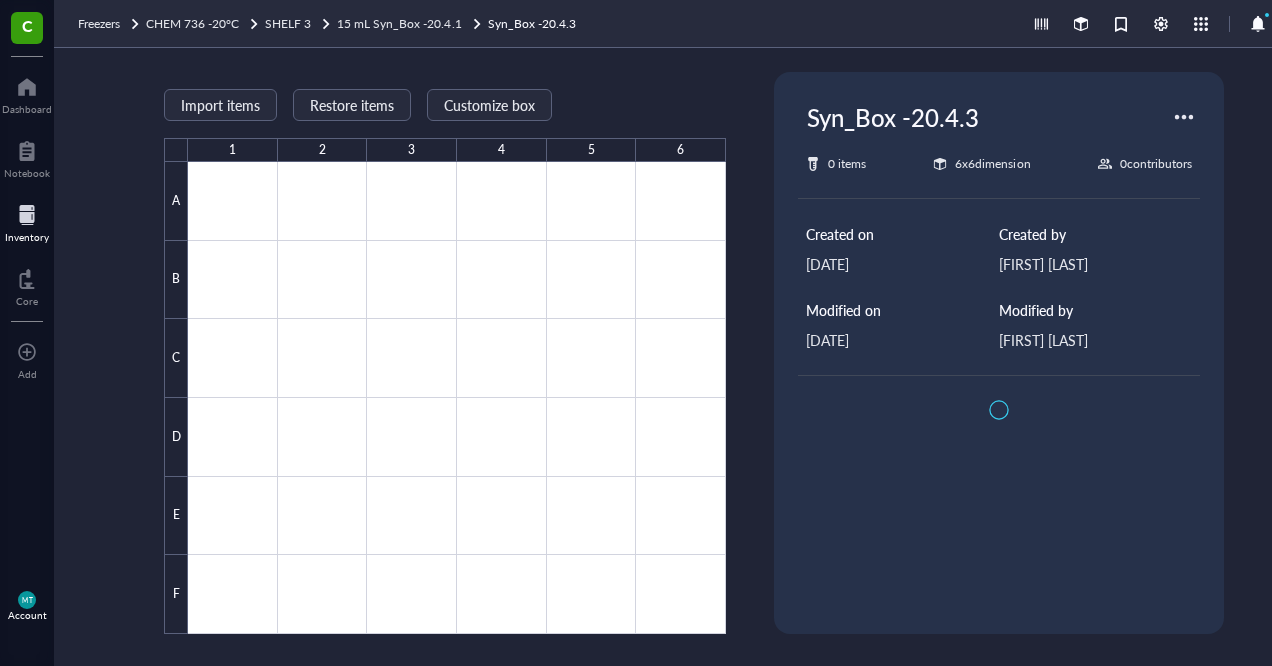 type on "Keep everyone on the same page…" 